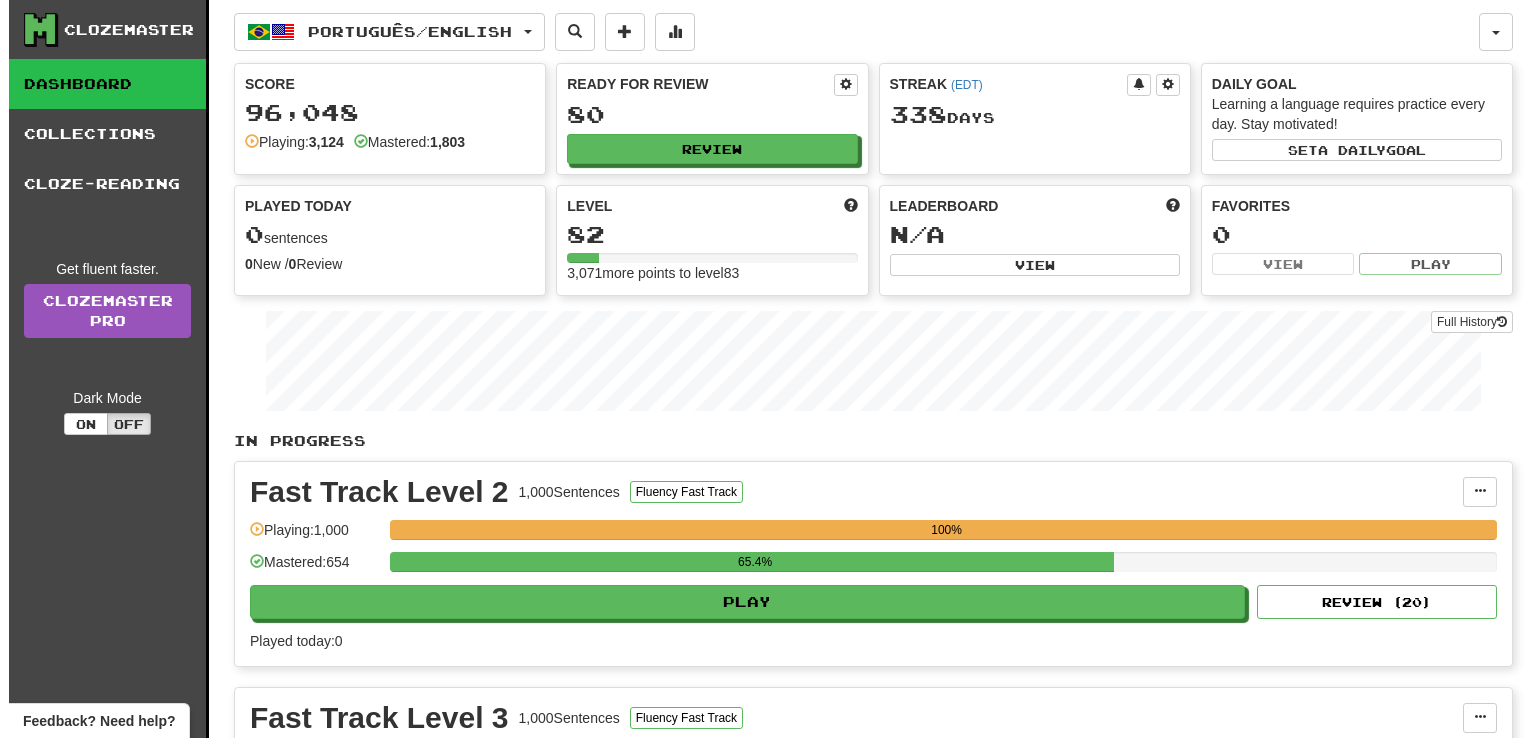 scroll, scrollTop: 0, scrollLeft: 0, axis: both 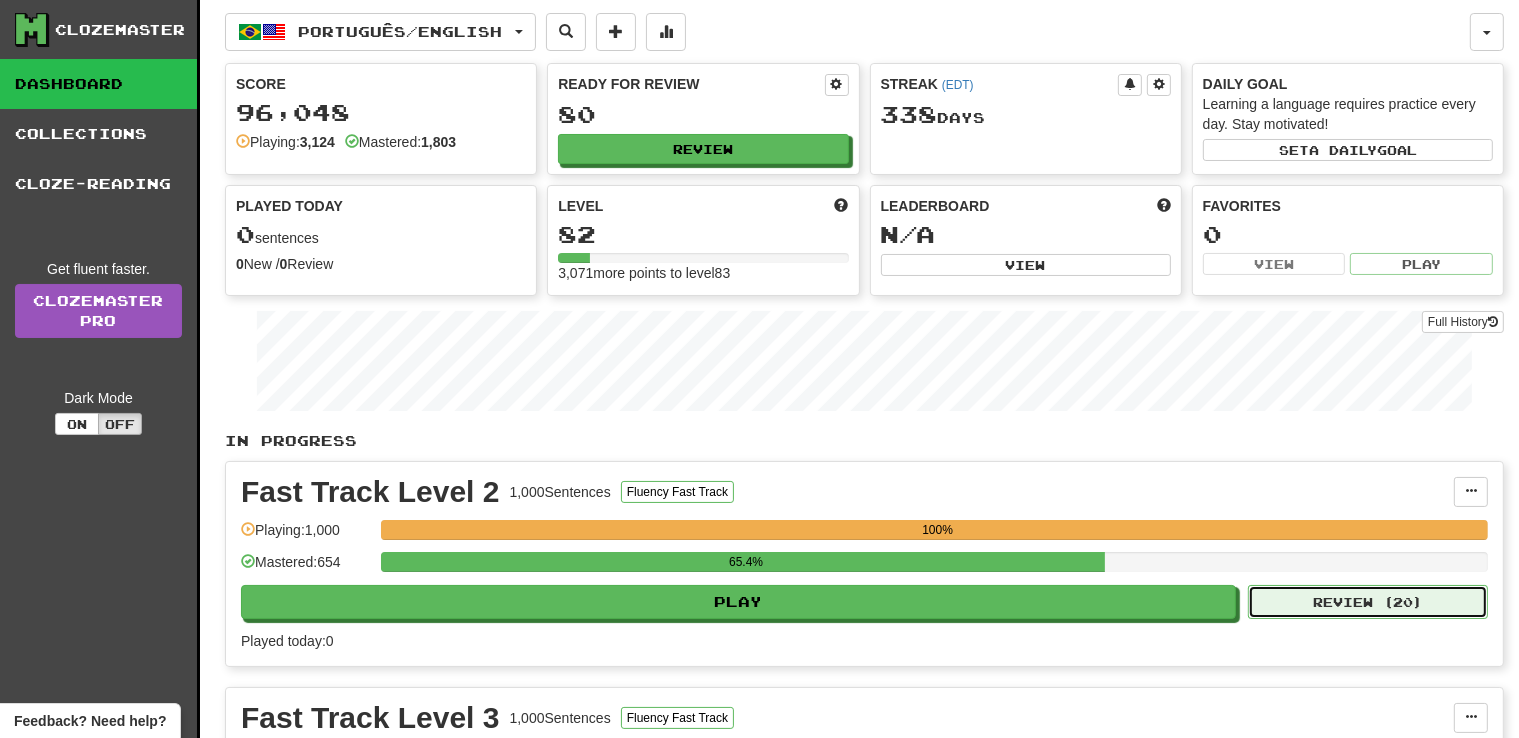 click on "Review ( 20 )" at bounding box center [1368, 602] 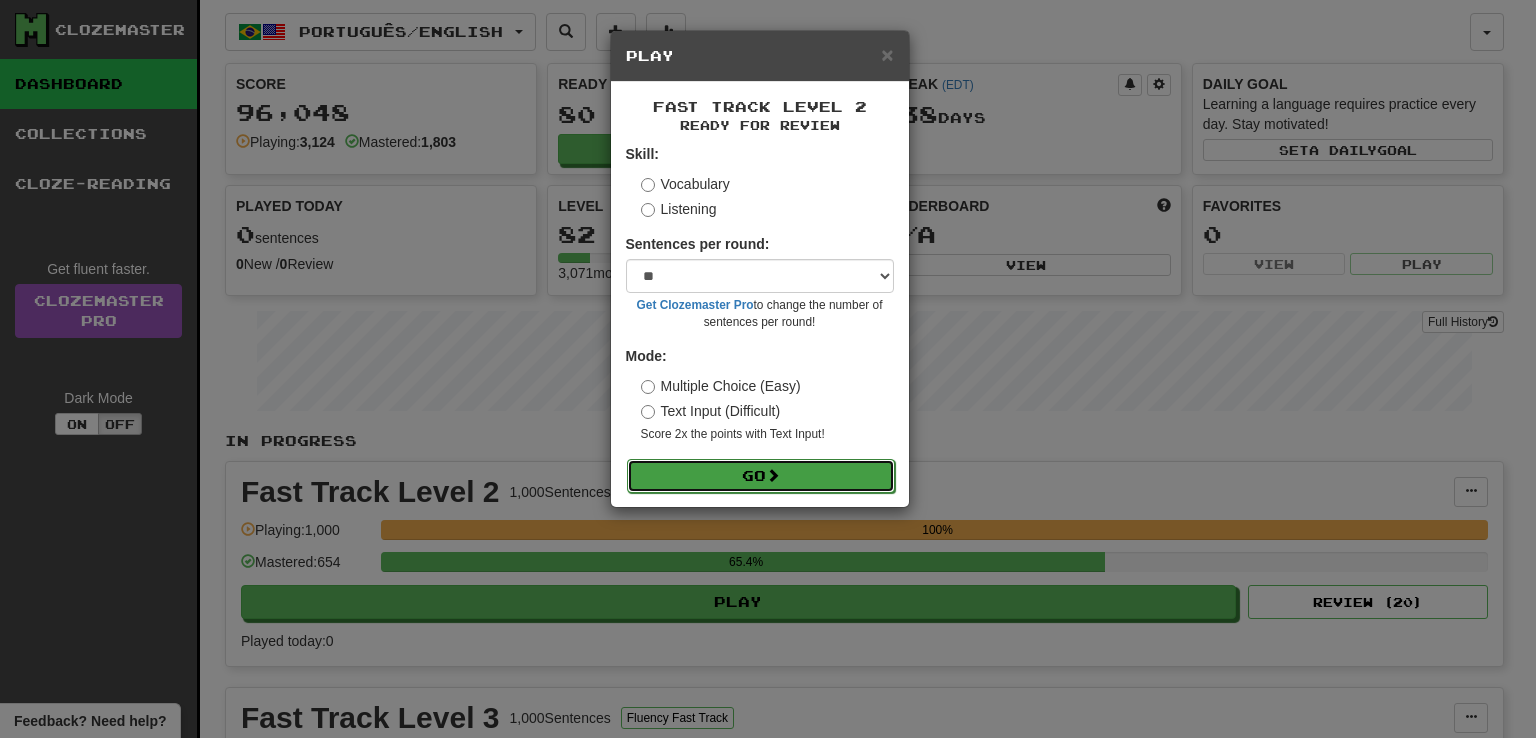 click on "Go" at bounding box center [761, 476] 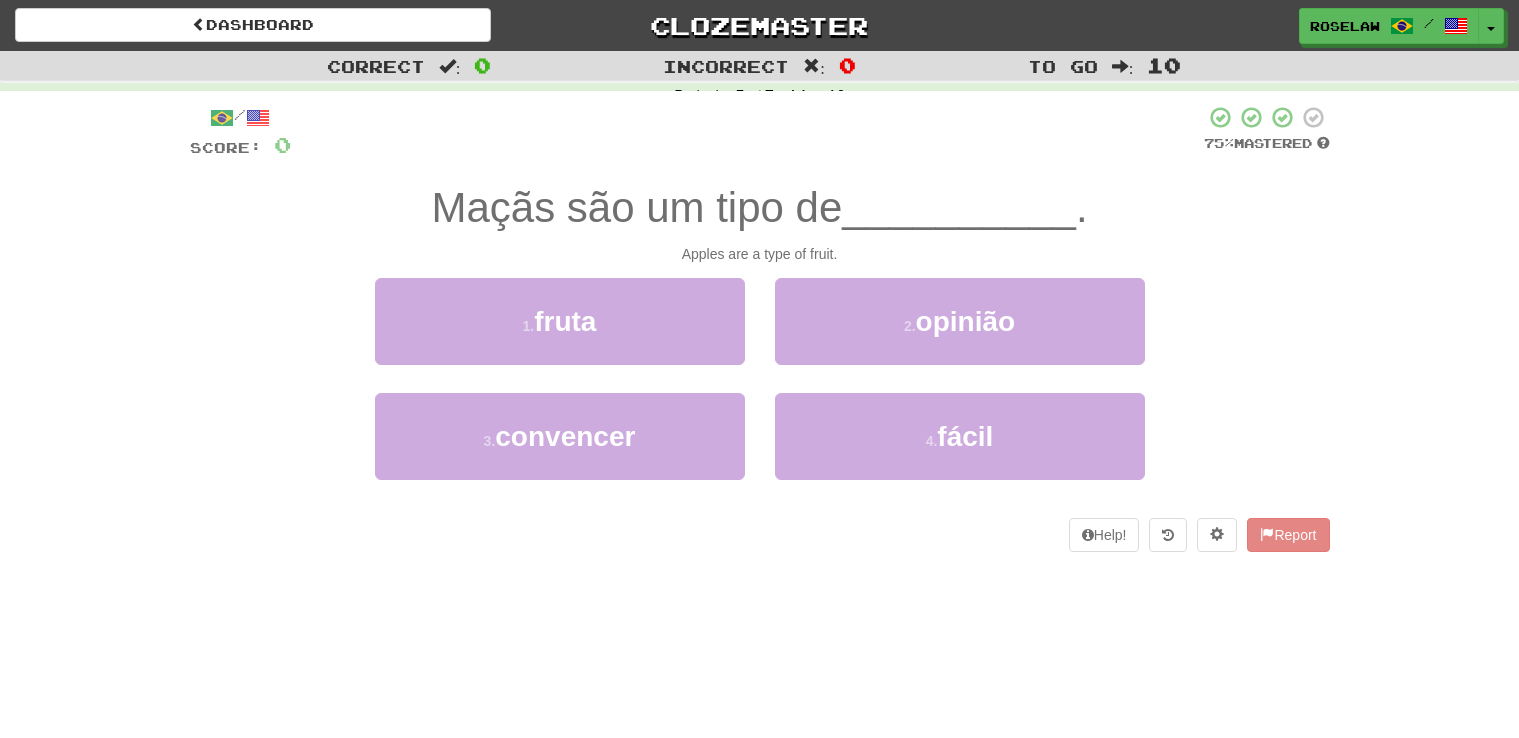 scroll, scrollTop: 0, scrollLeft: 0, axis: both 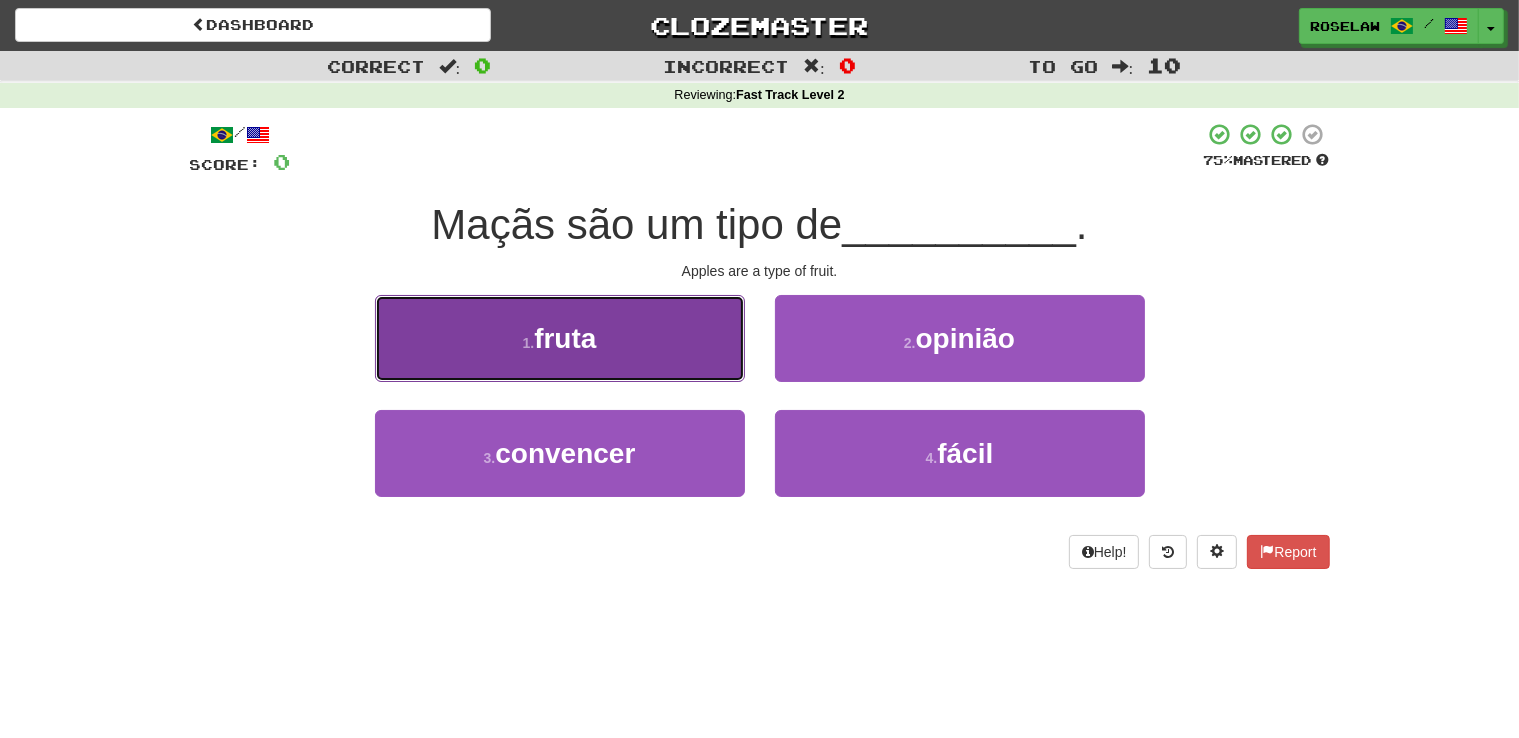 click on "1 .  fruta" at bounding box center (560, 338) 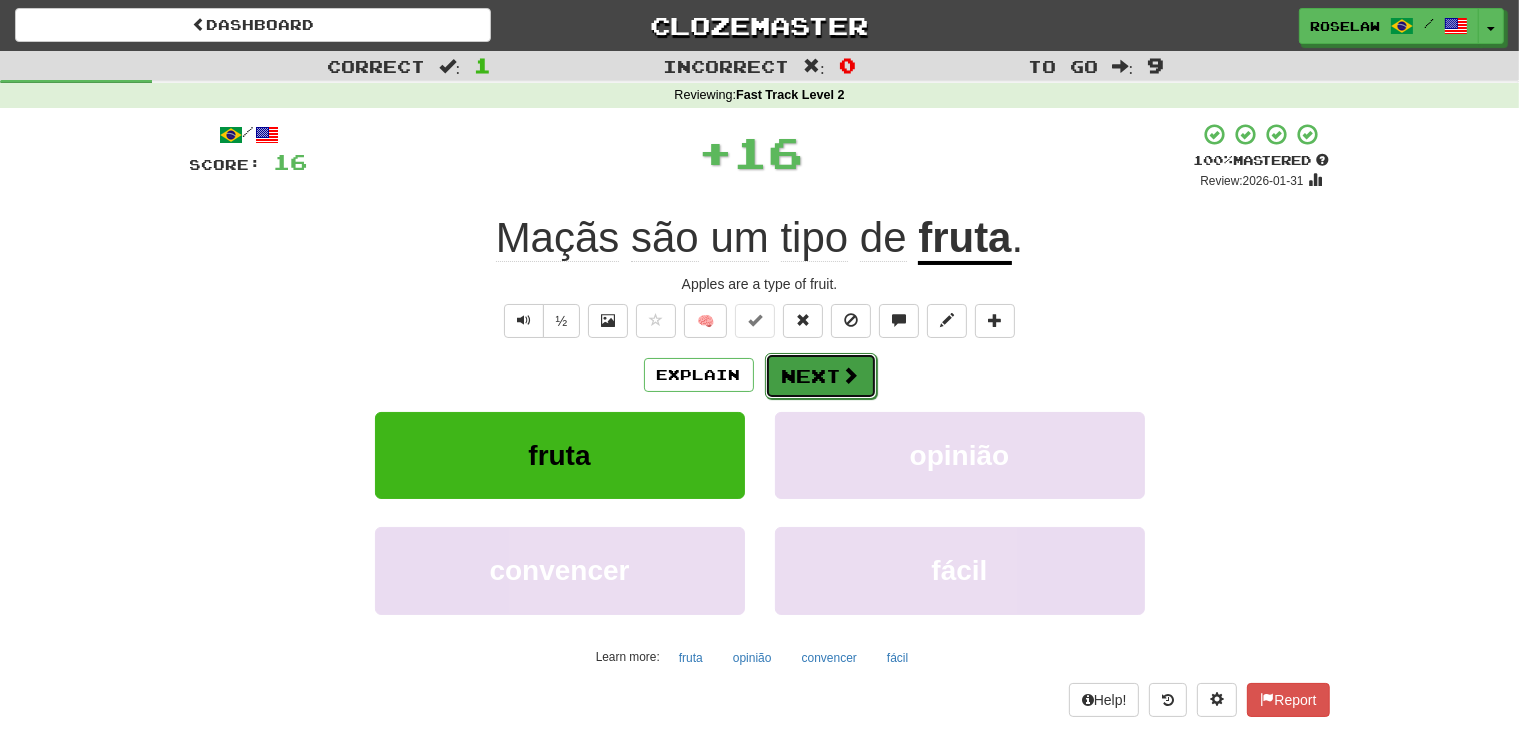 click on "Next" at bounding box center [821, 376] 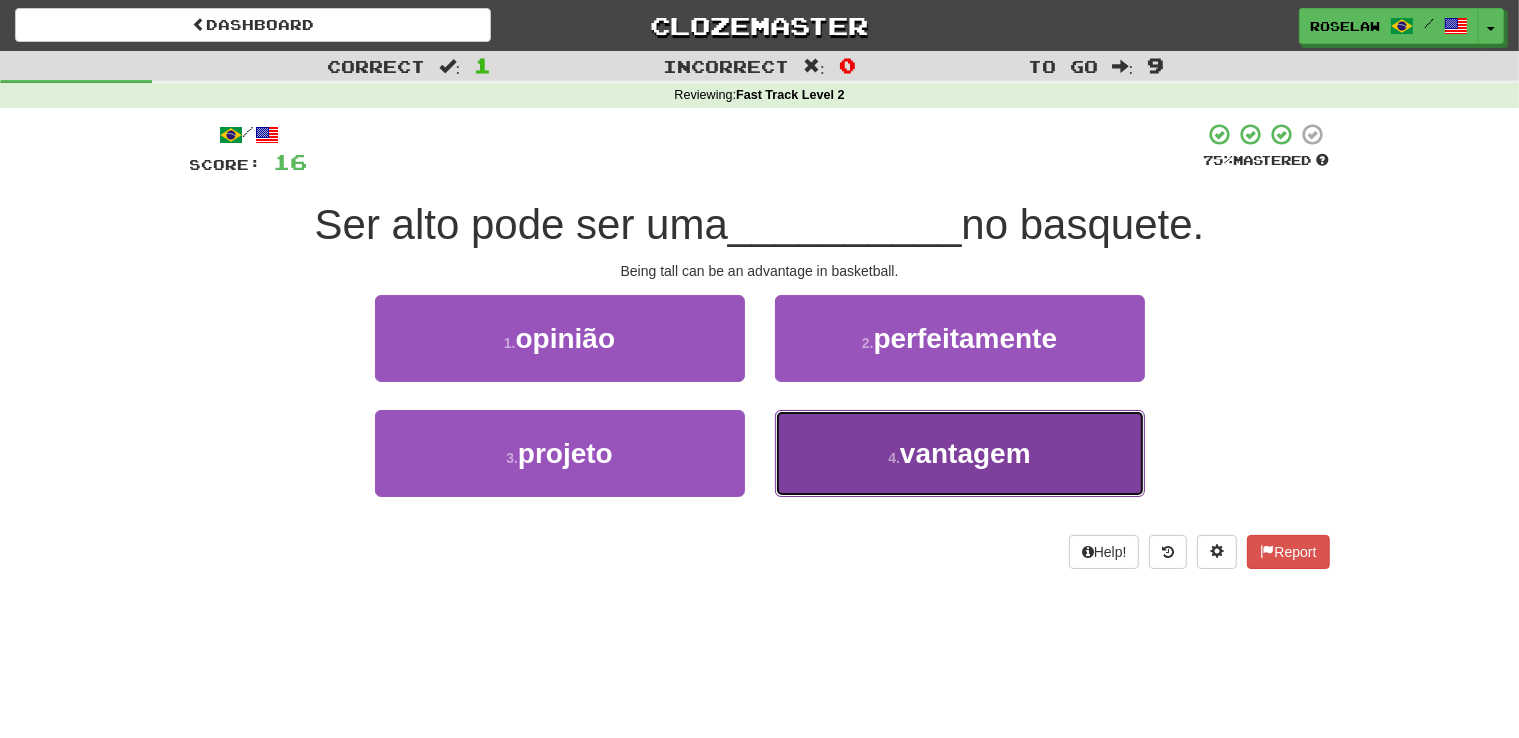 click on "4 .  vantagem" at bounding box center (960, 453) 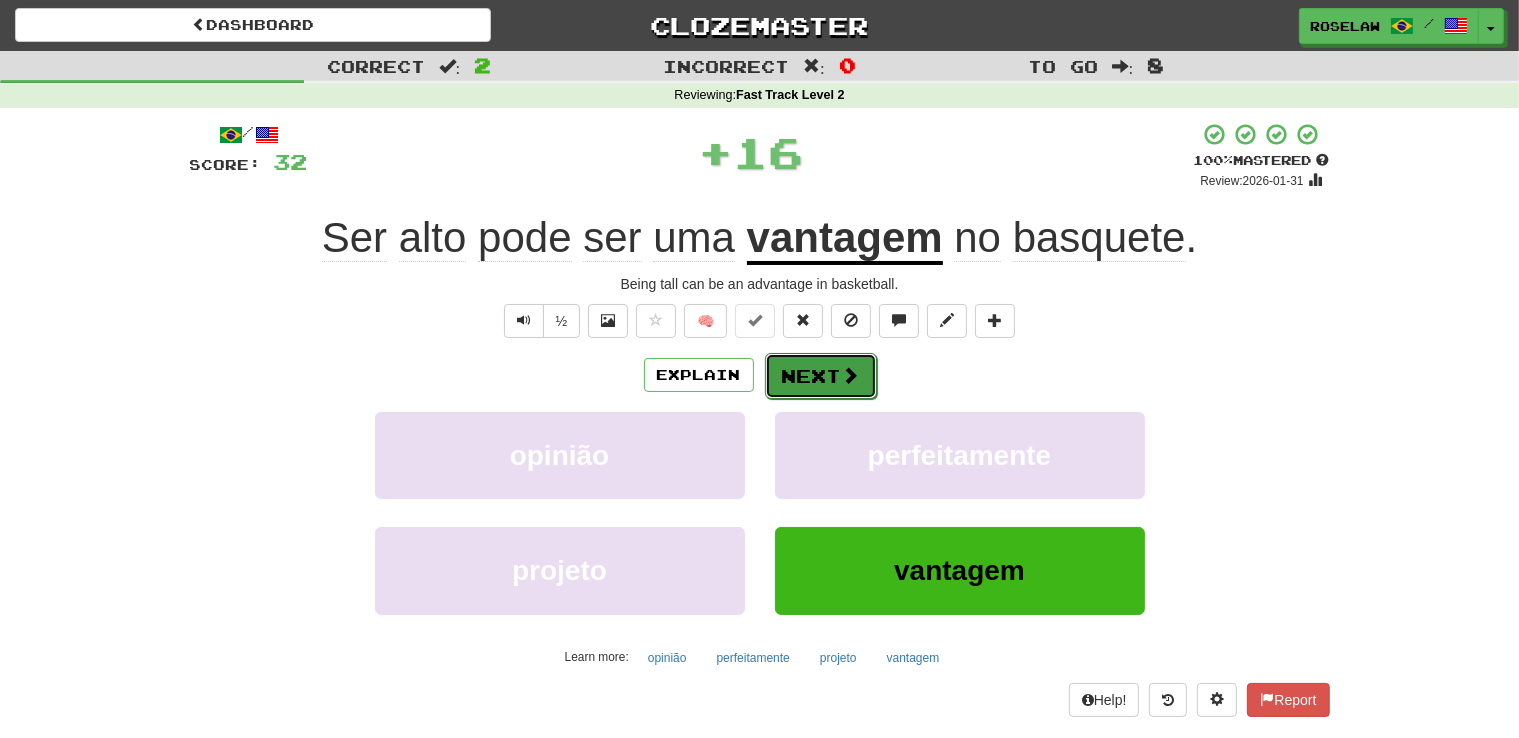 click on "Next" at bounding box center (821, 376) 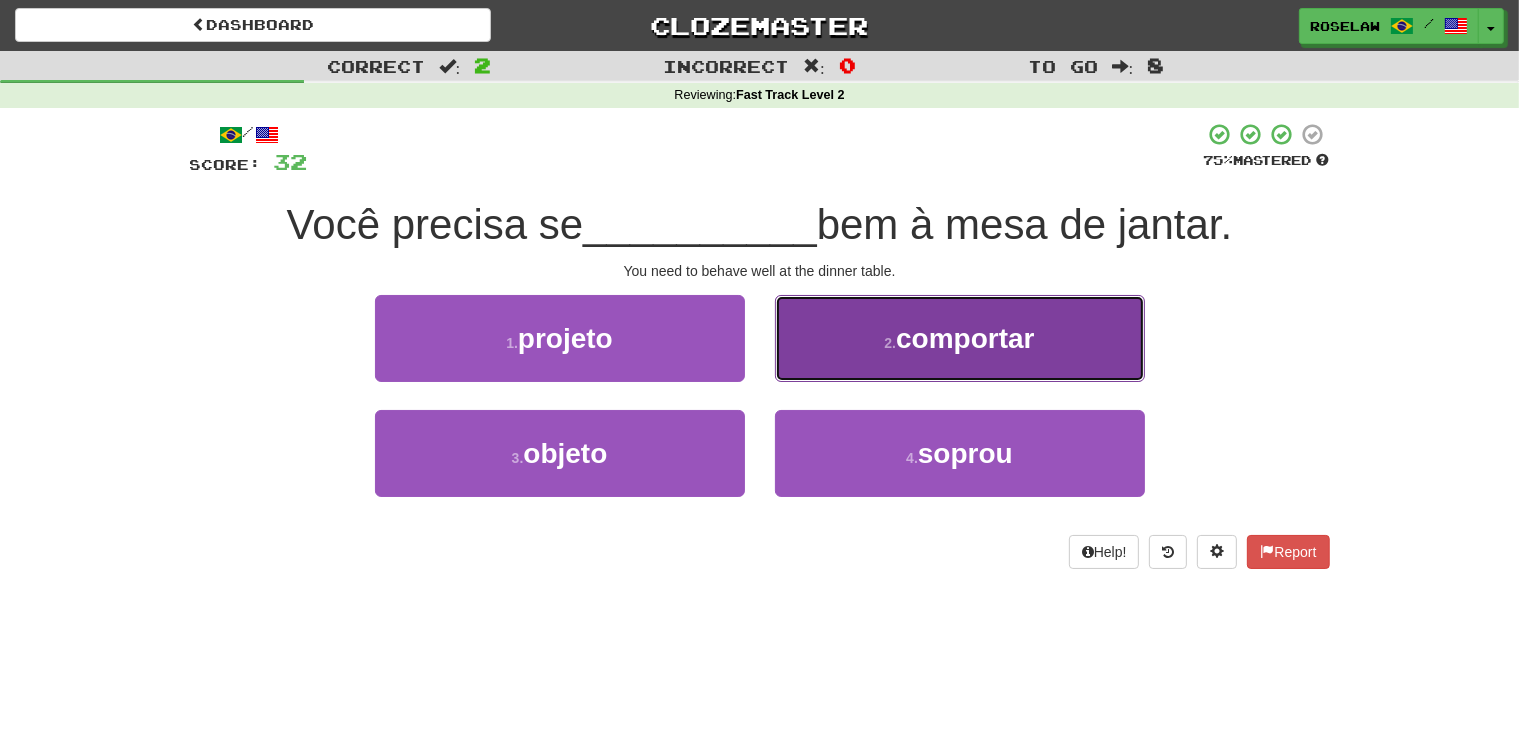 click on "2 .  comportar" at bounding box center [960, 338] 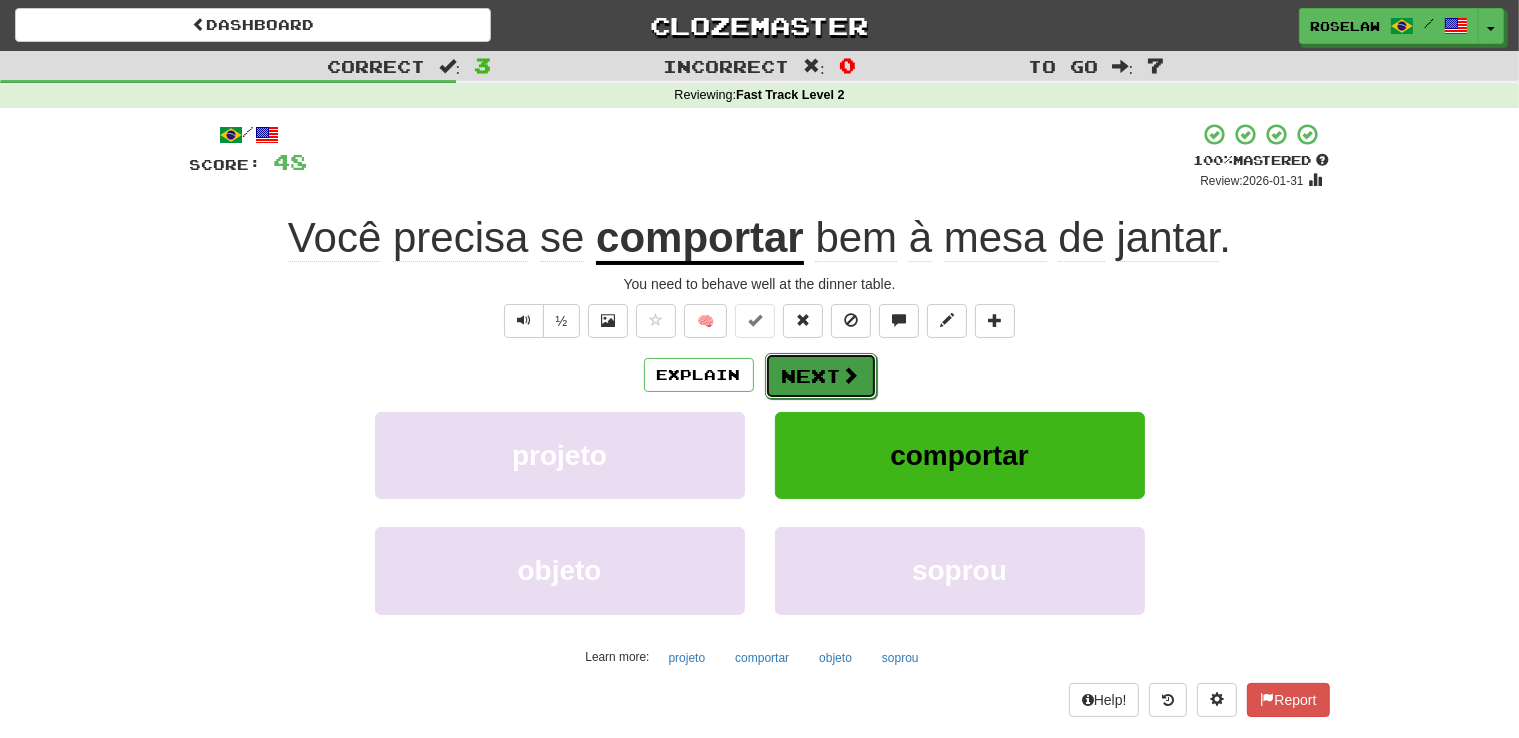 click on "Next" at bounding box center [821, 376] 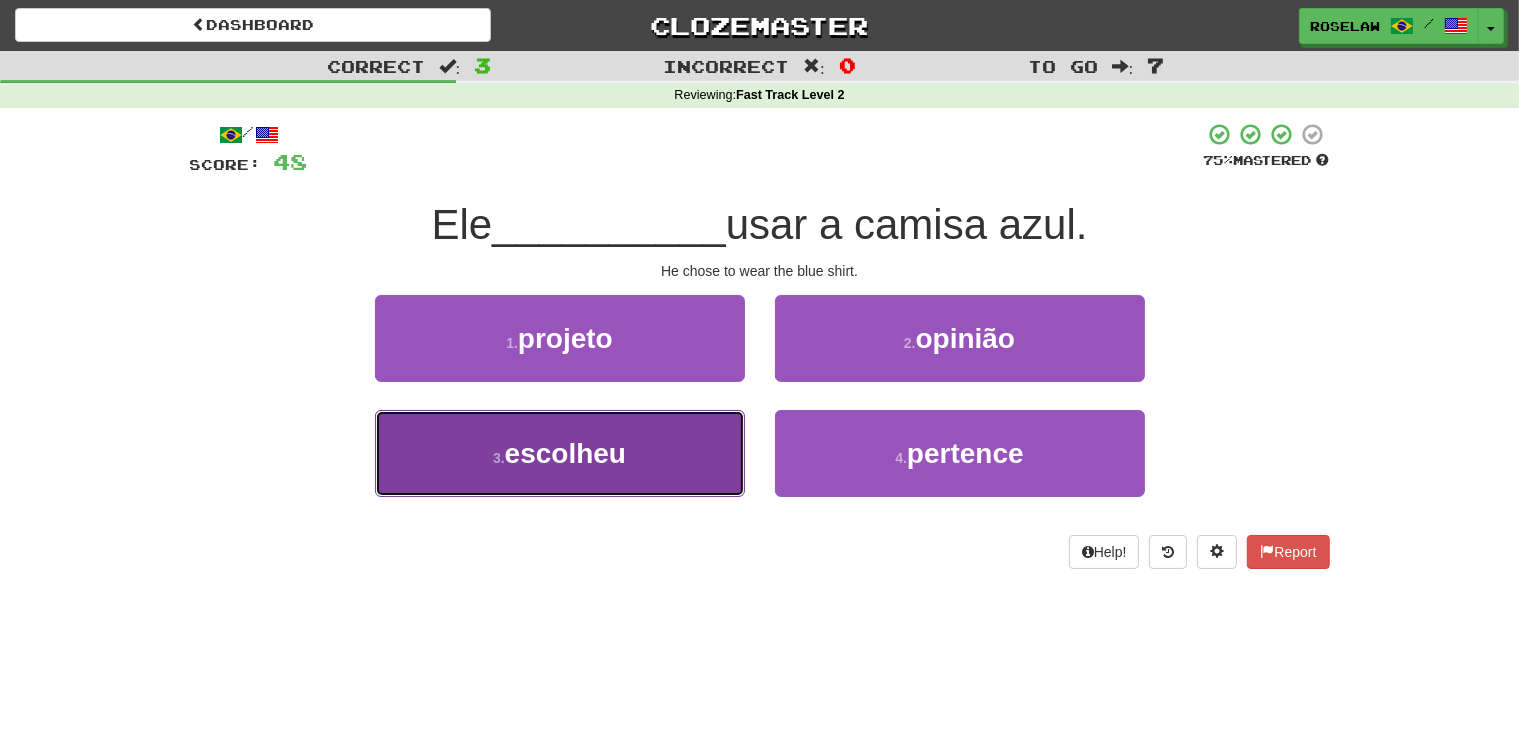 click on "3 .  escolheu" at bounding box center [560, 453] 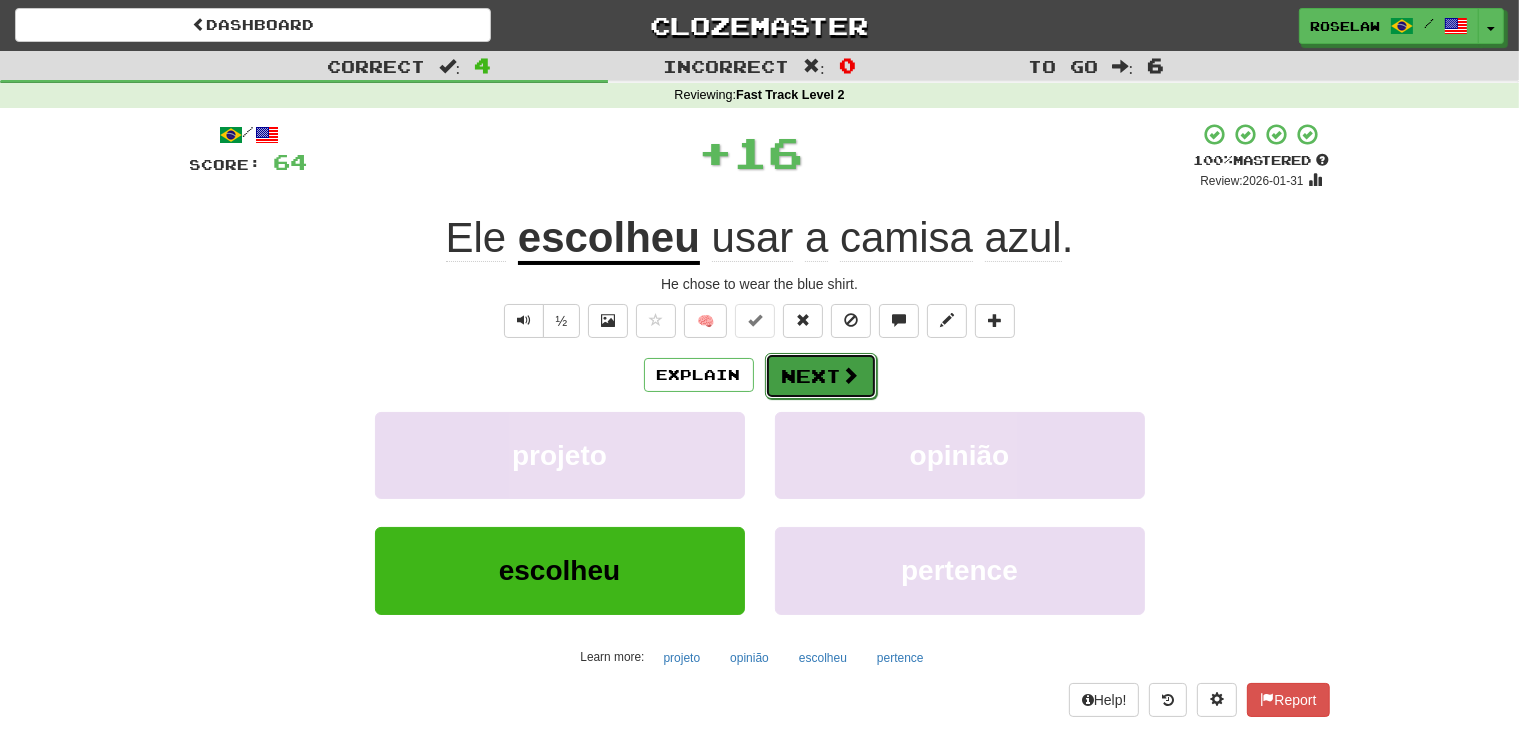 click on "Next" at bounding box center [821, 376] 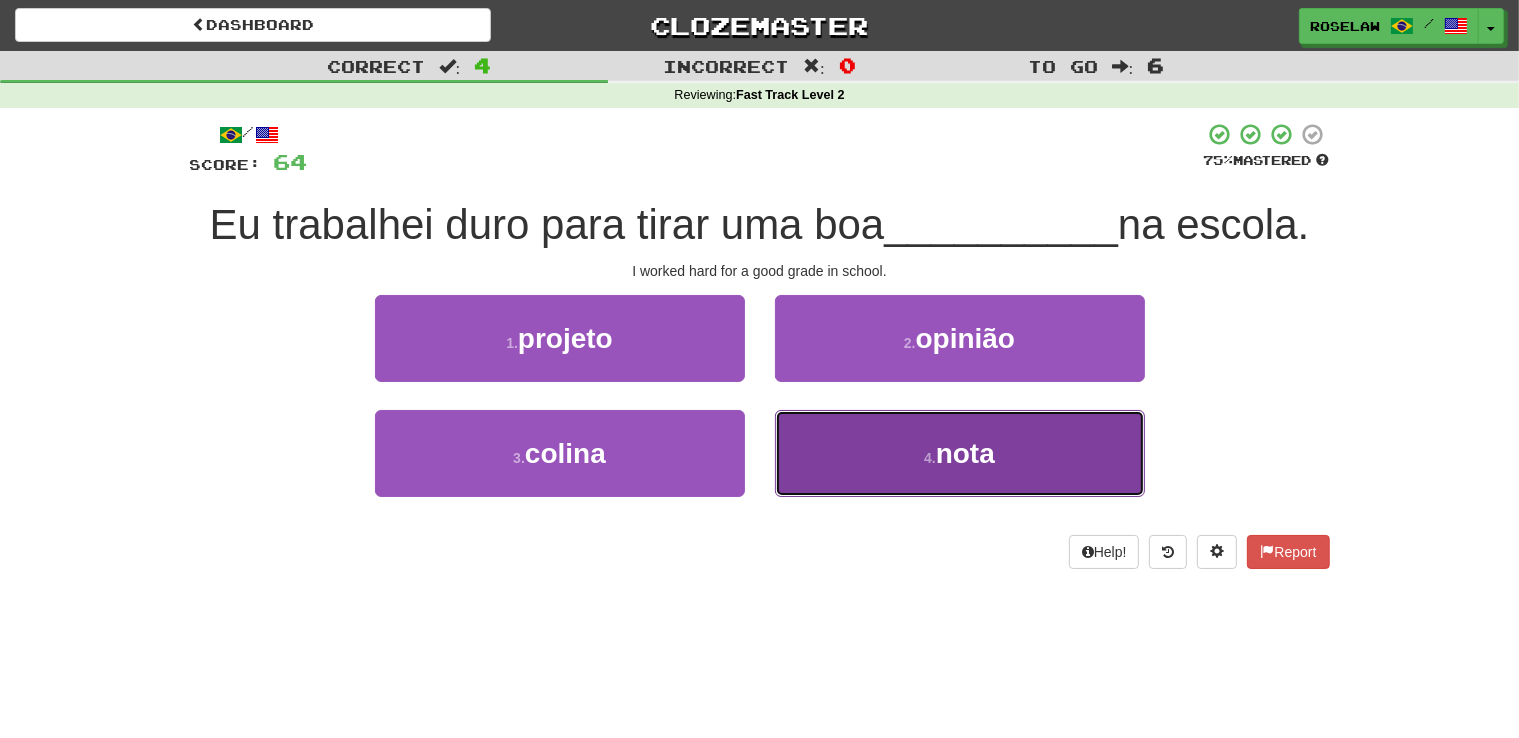 click on "4 .  nota" at bounding box center [960, 453] 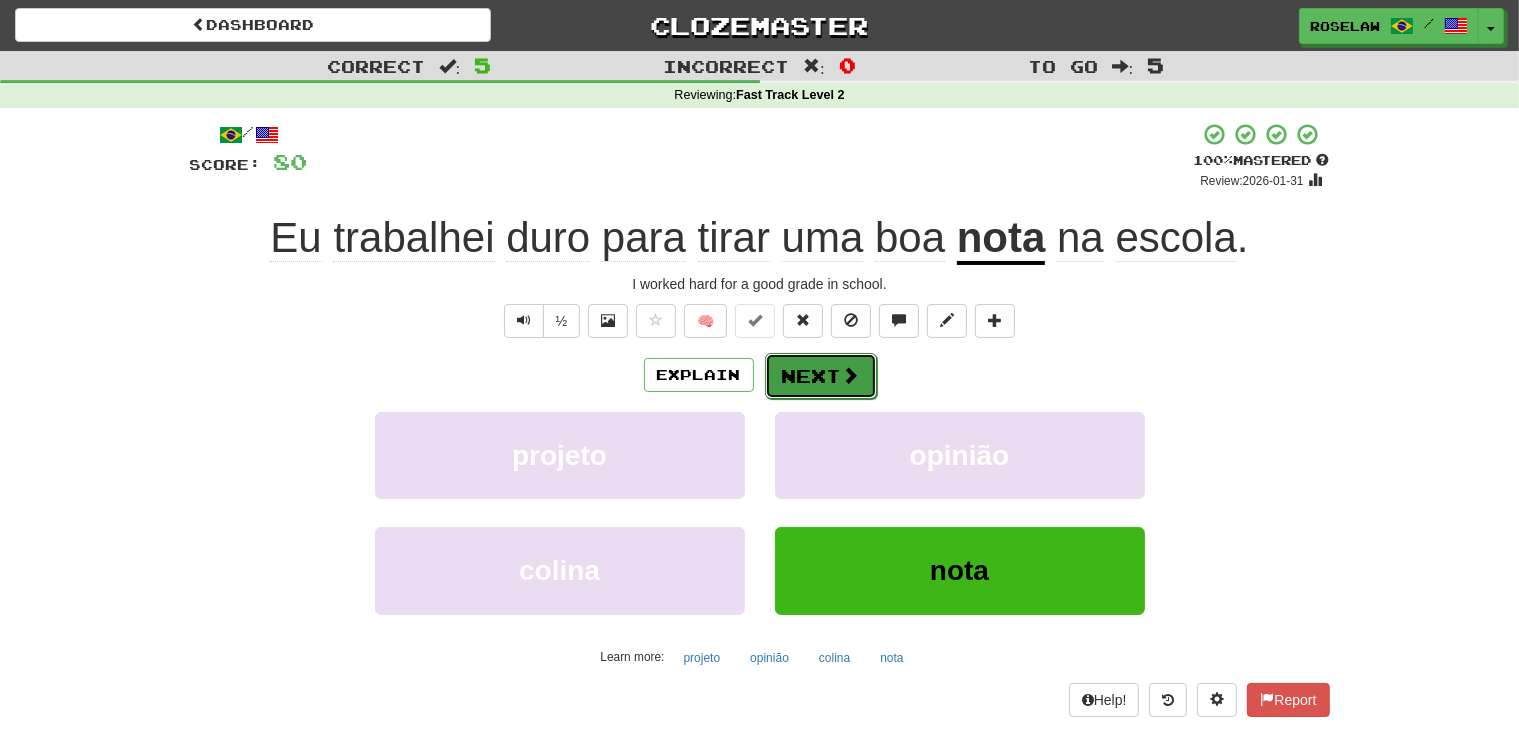 click at bounding box center (851, 375) 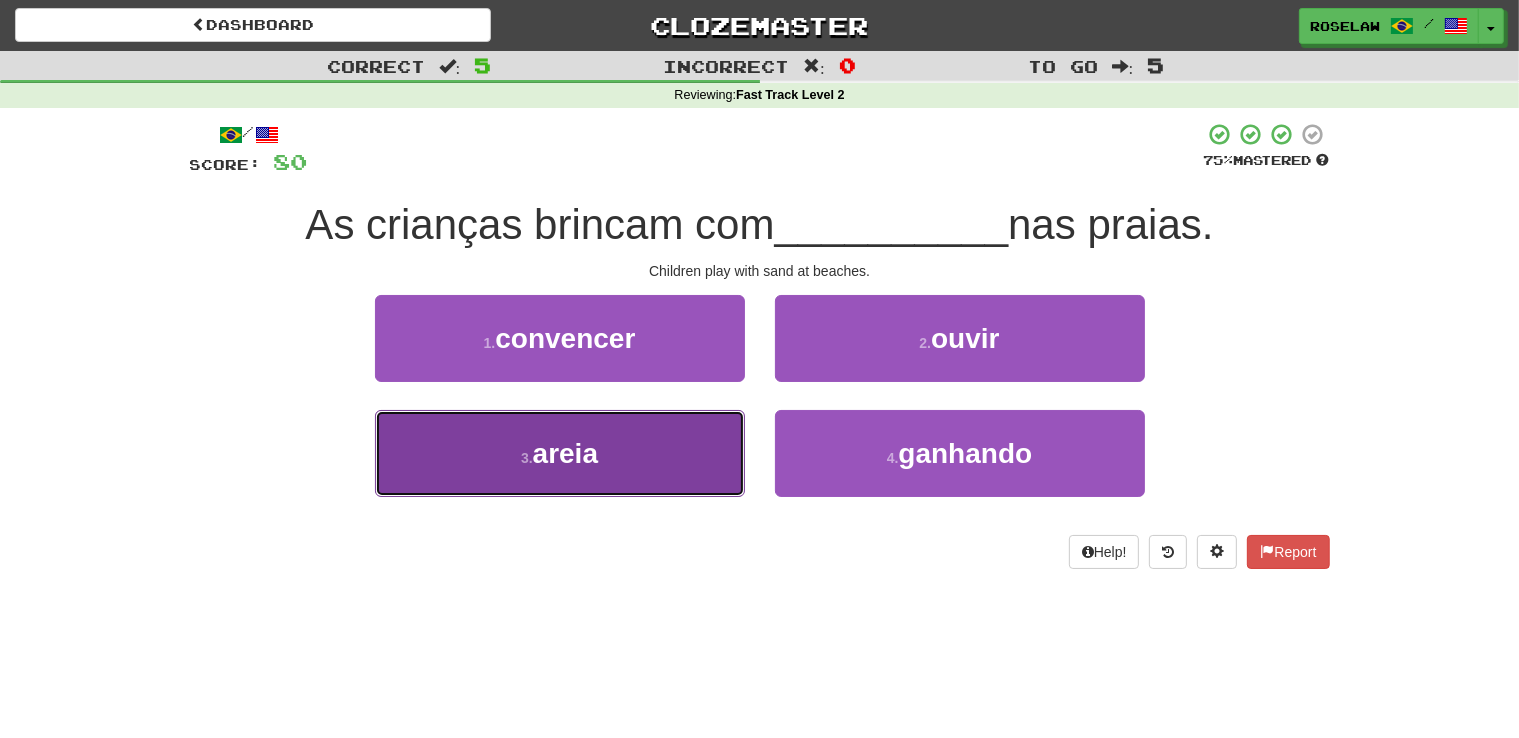 click on "3 .  areia" at bounding box center [560, 453] 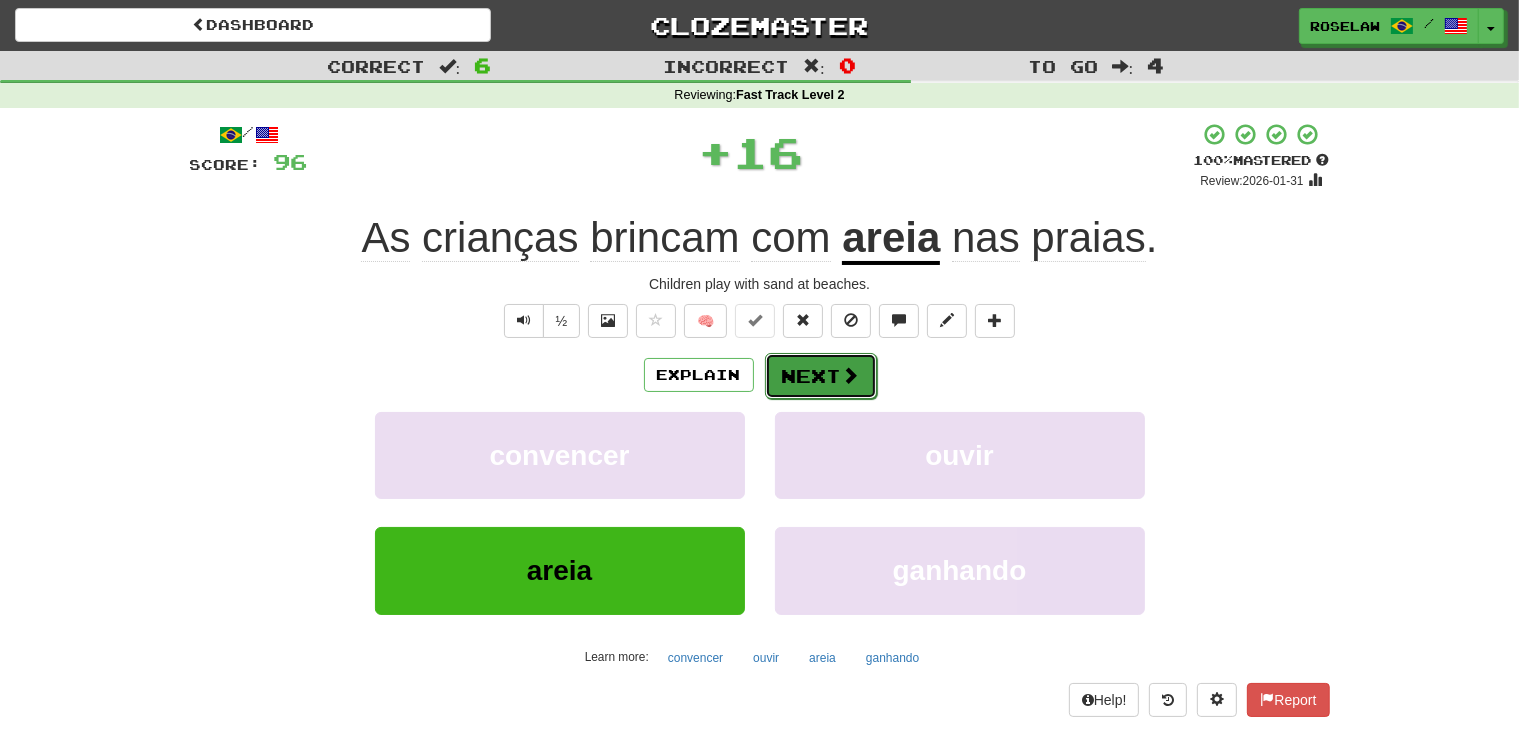 click on "Next" at bounding box center [821, 376] 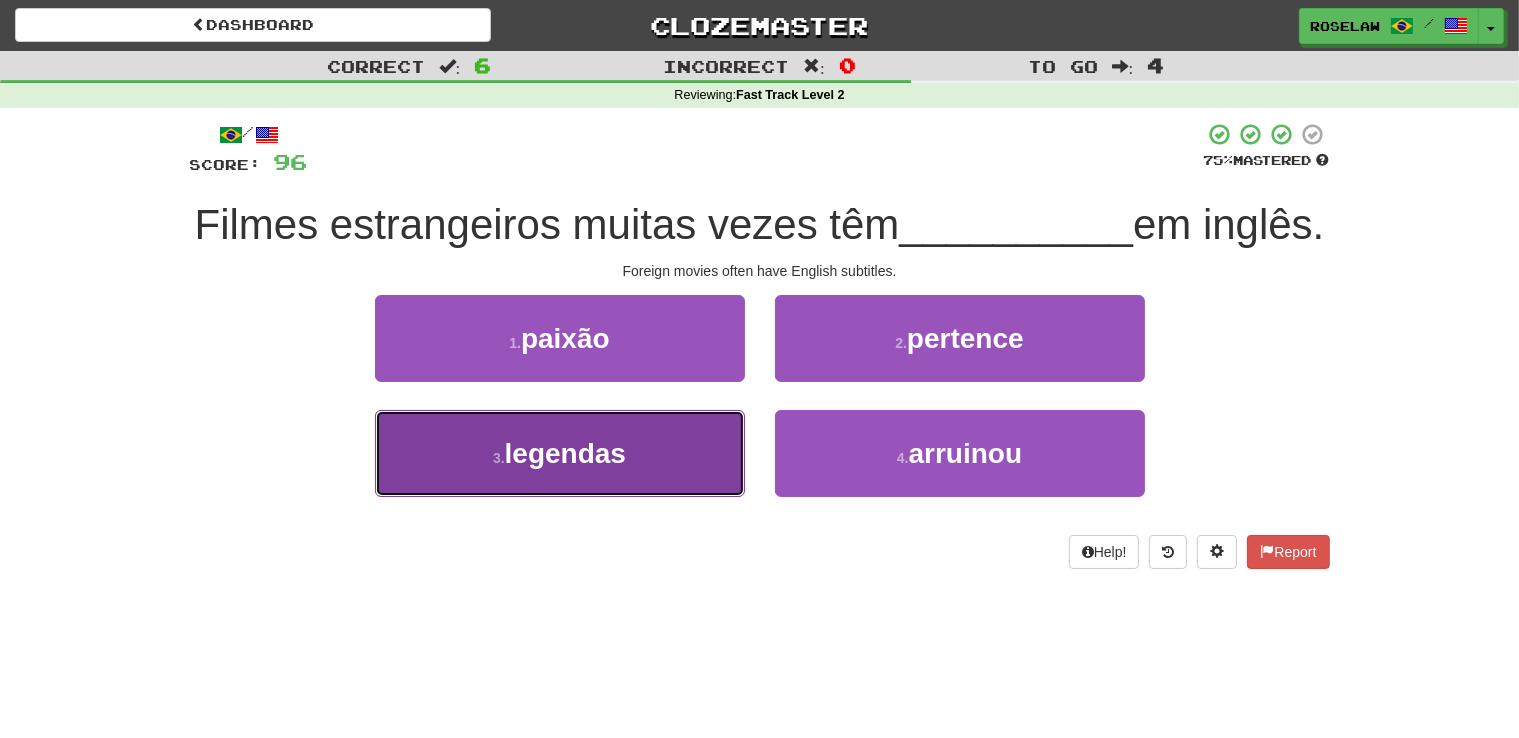 click on "3 .  legendas" at bounding box center (560, 453) 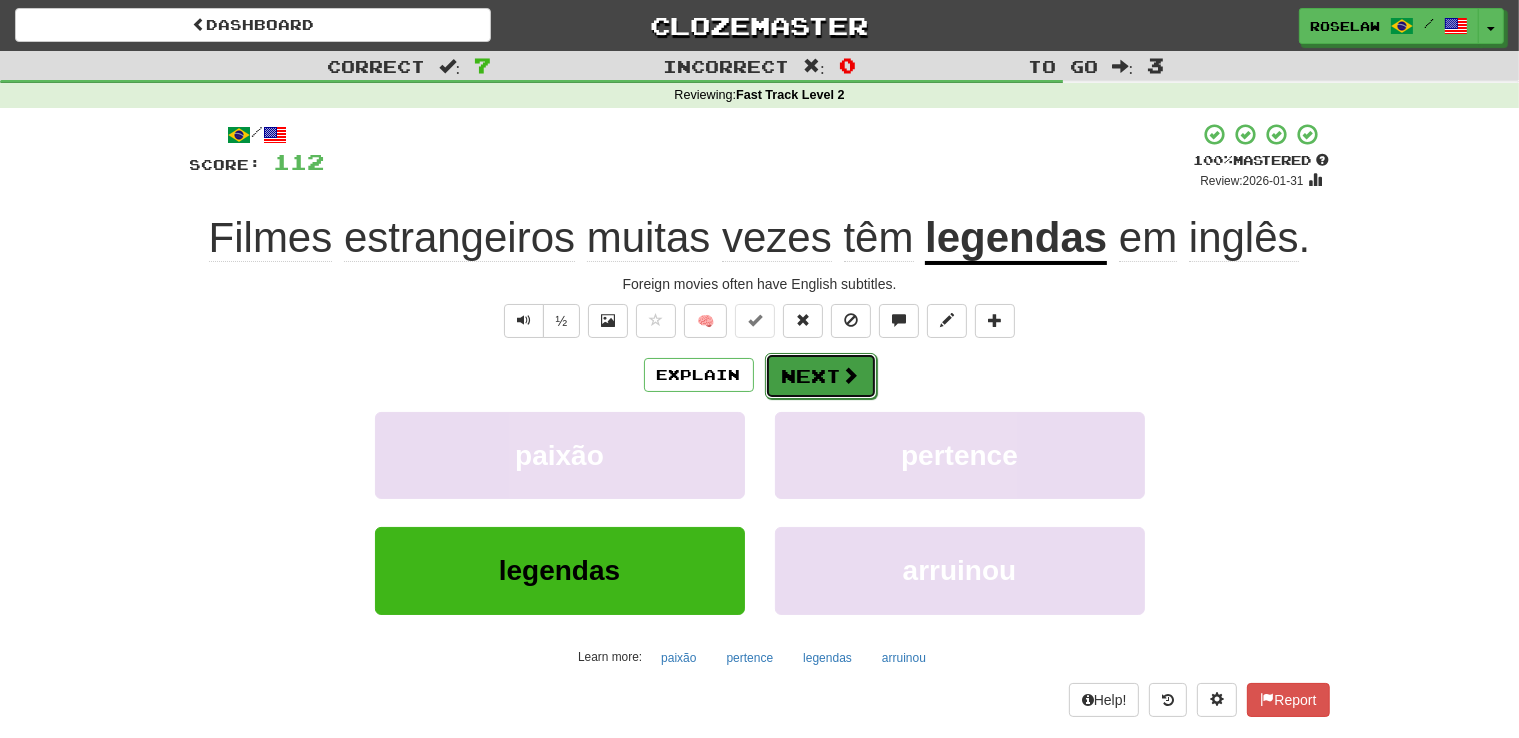 click on "Next" at bounding box center [821, 376] 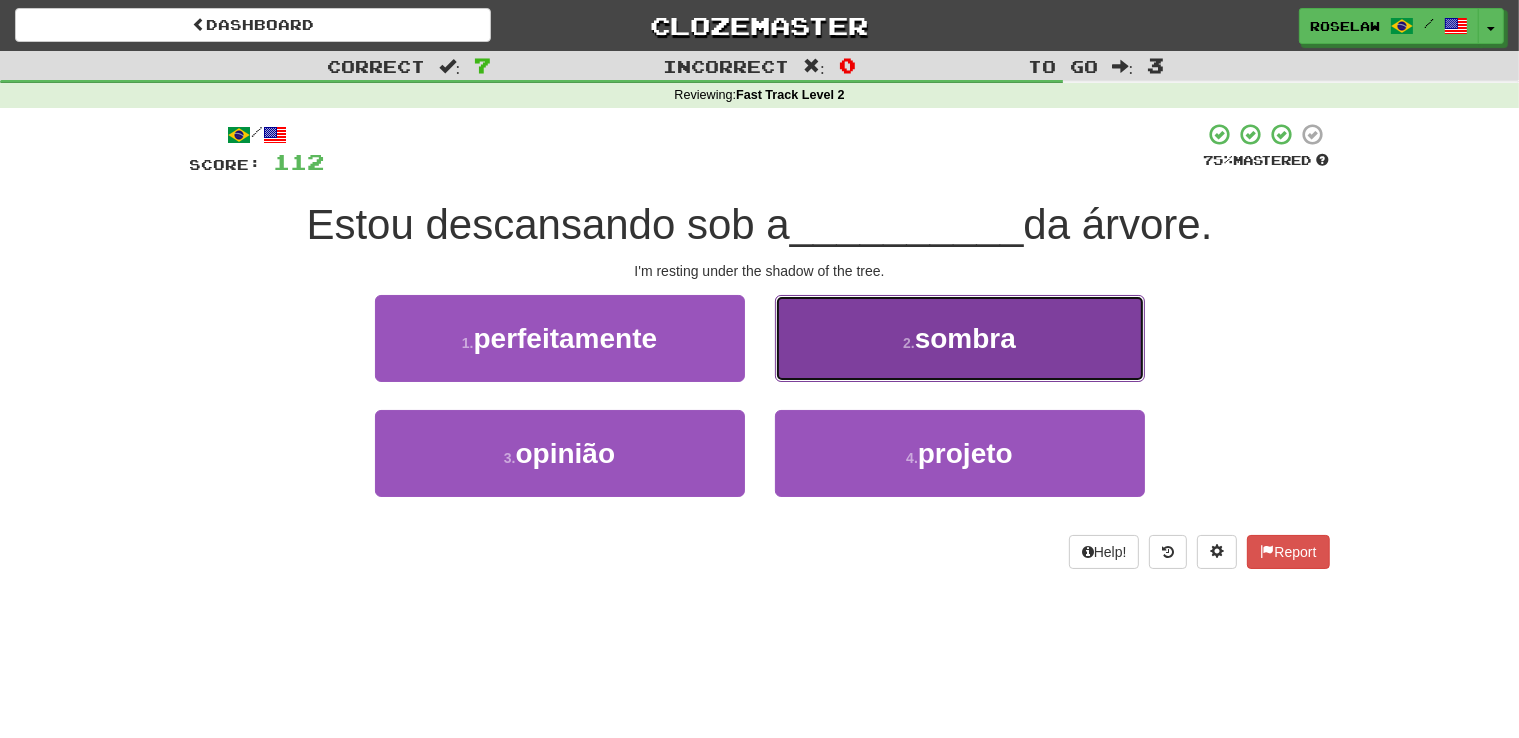 click on "2 .  sombra" at bounding box center [960, 338] 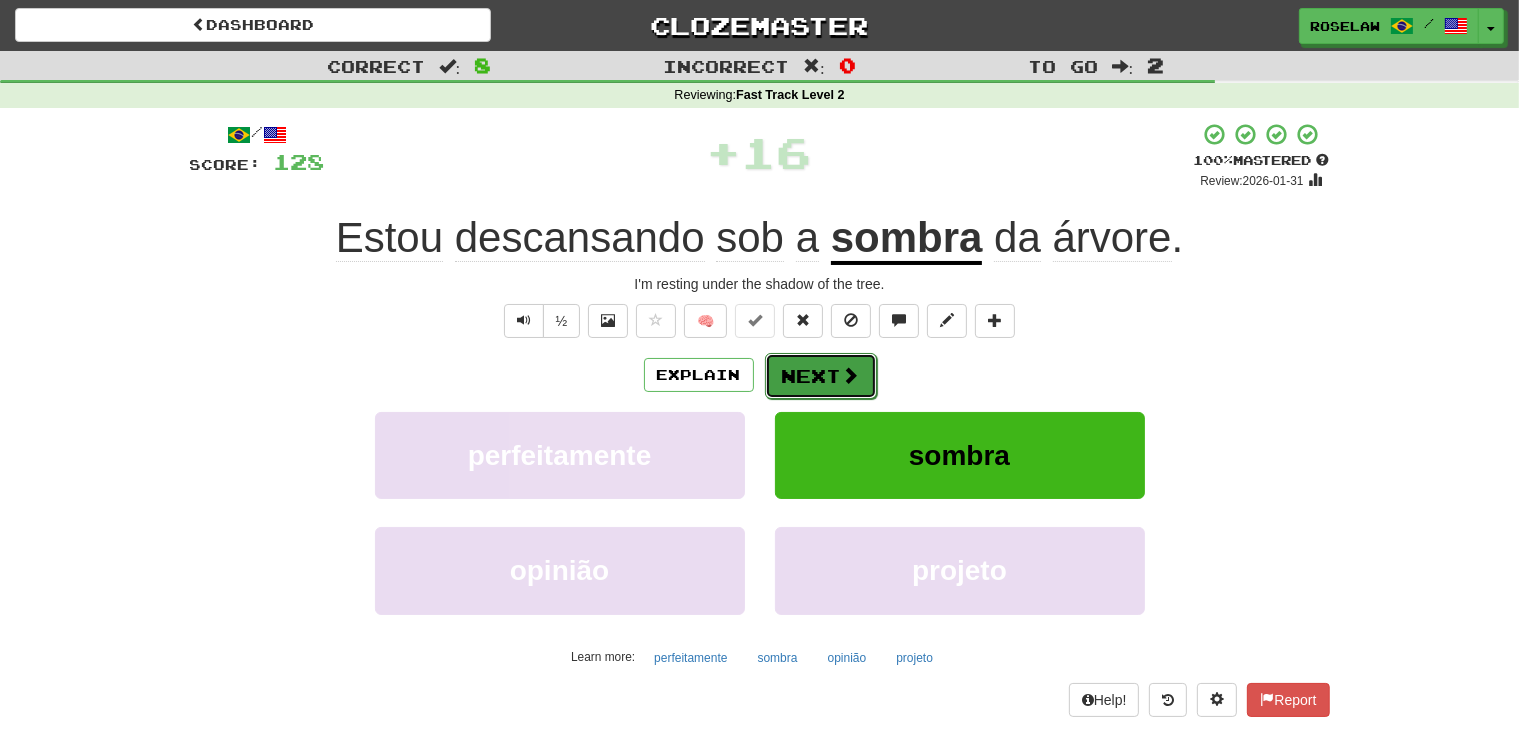 click on "Next" at bounding box center (821, 376) 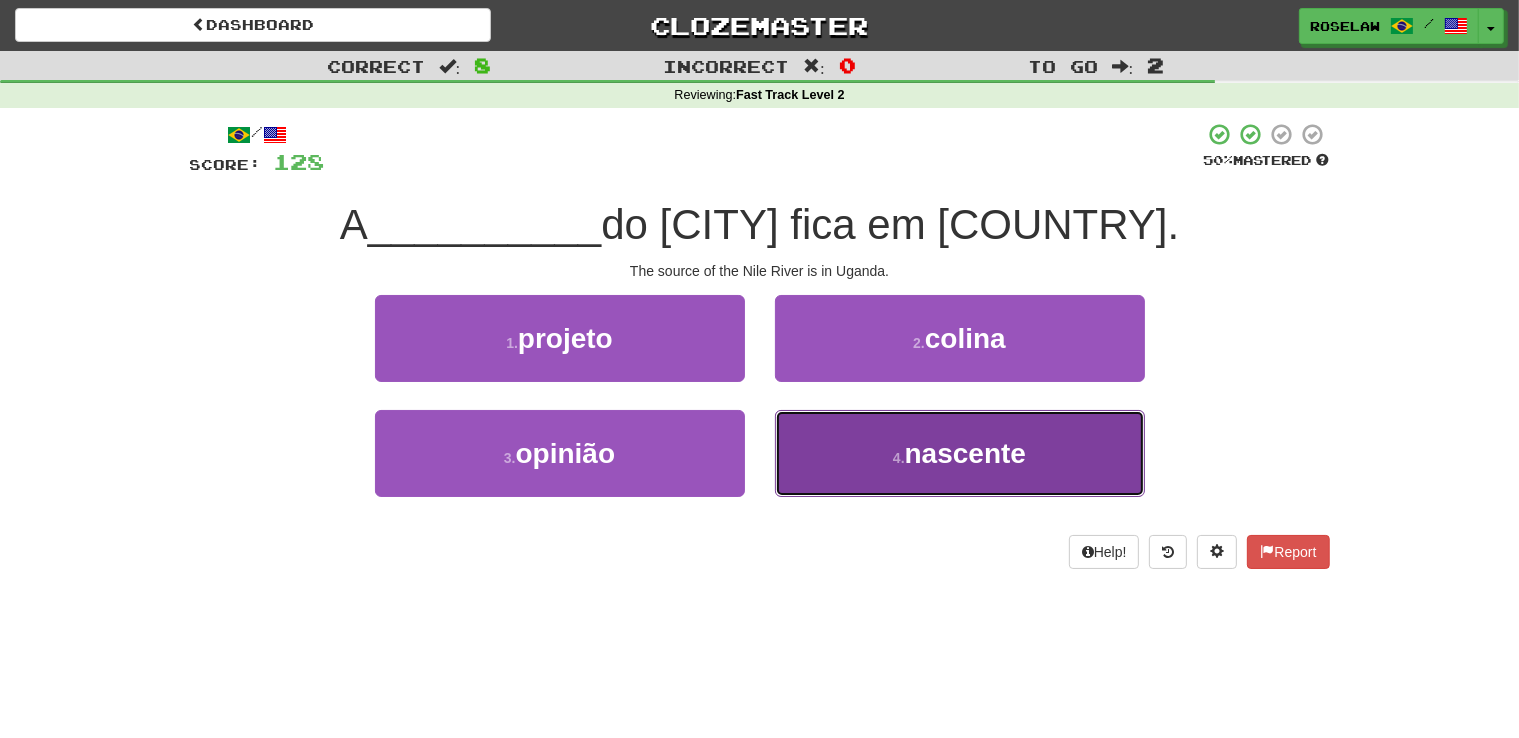 click on "4 .  nascente" at bounding box center (960, 453) 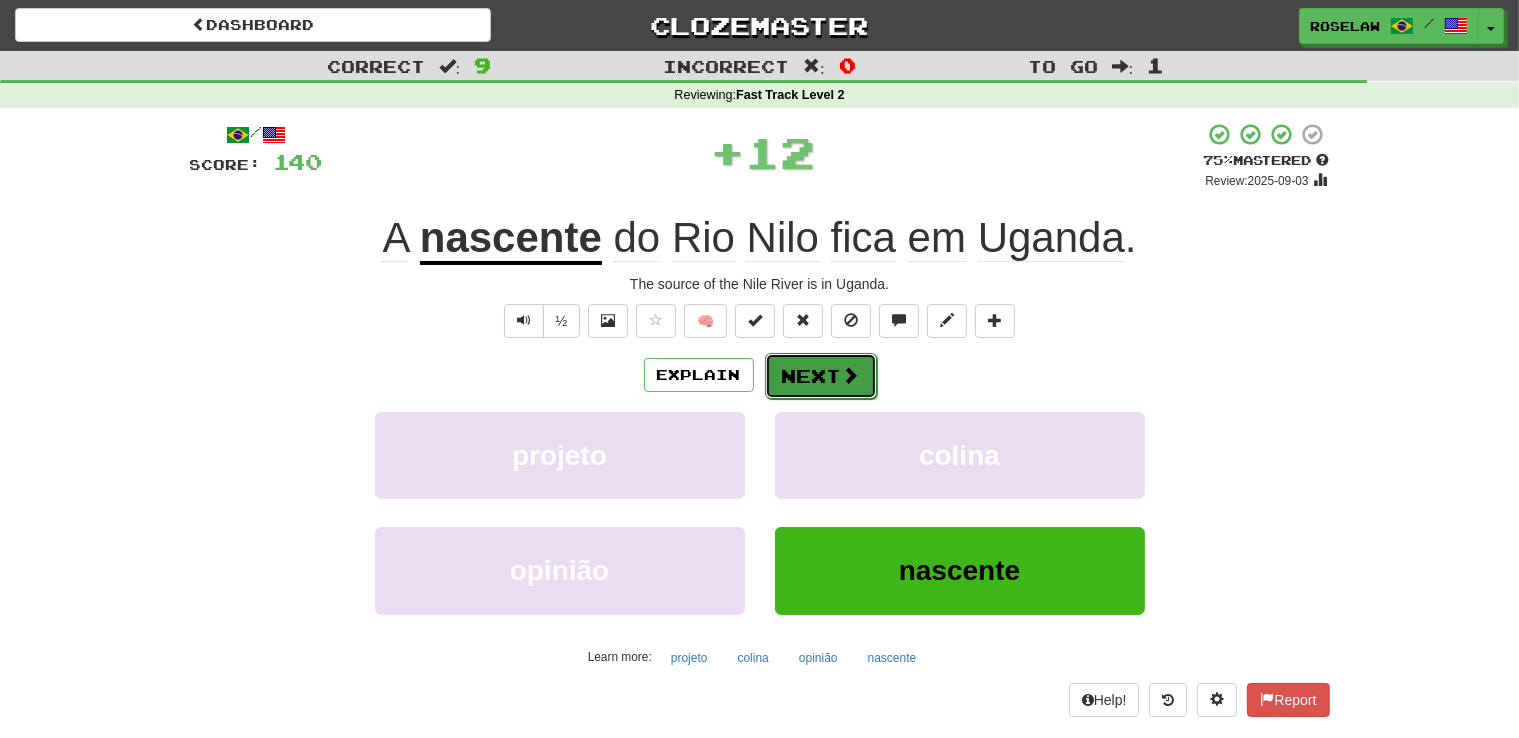 click on "Next" at bounding box center (821, 376) 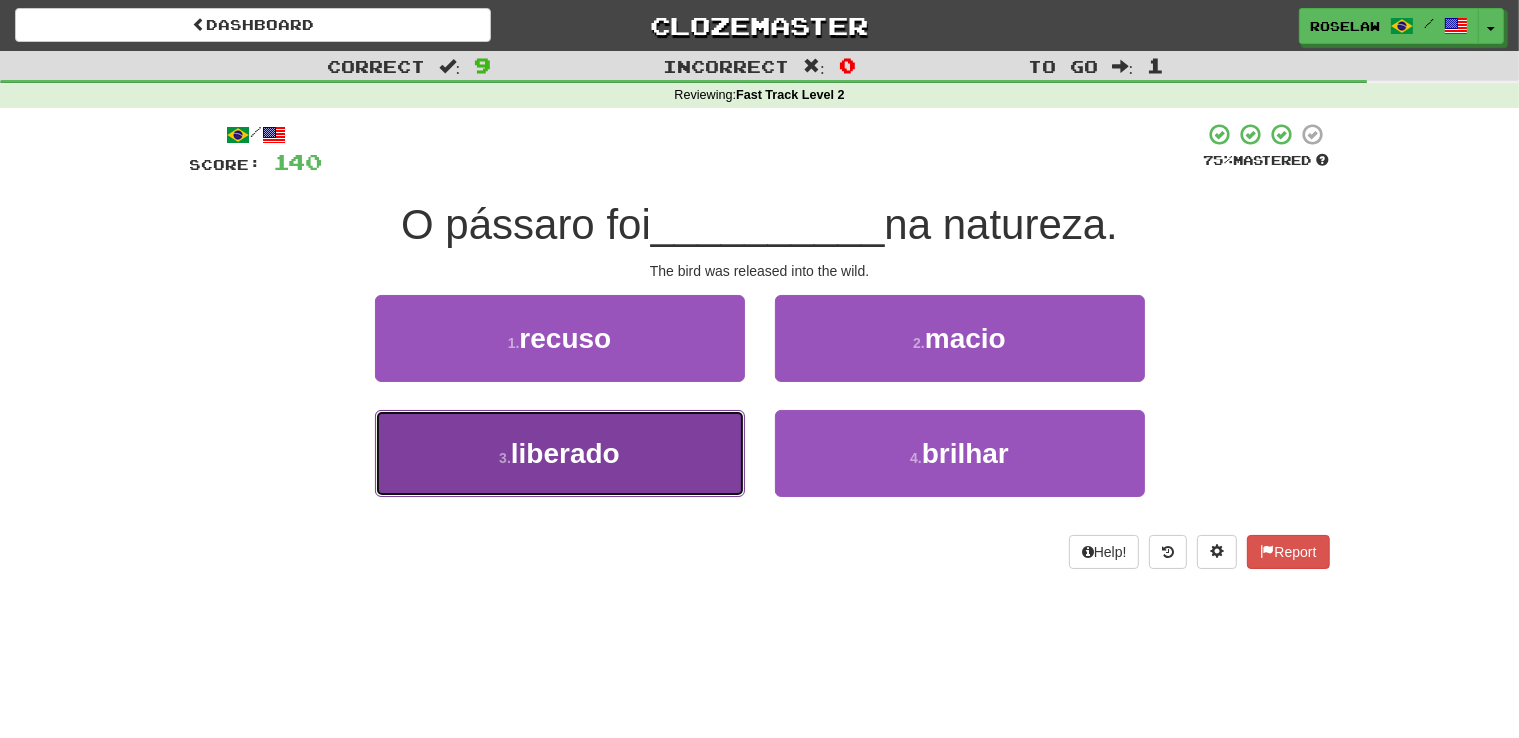 click on "3 .  liberado" at bounding box center (560, 453) 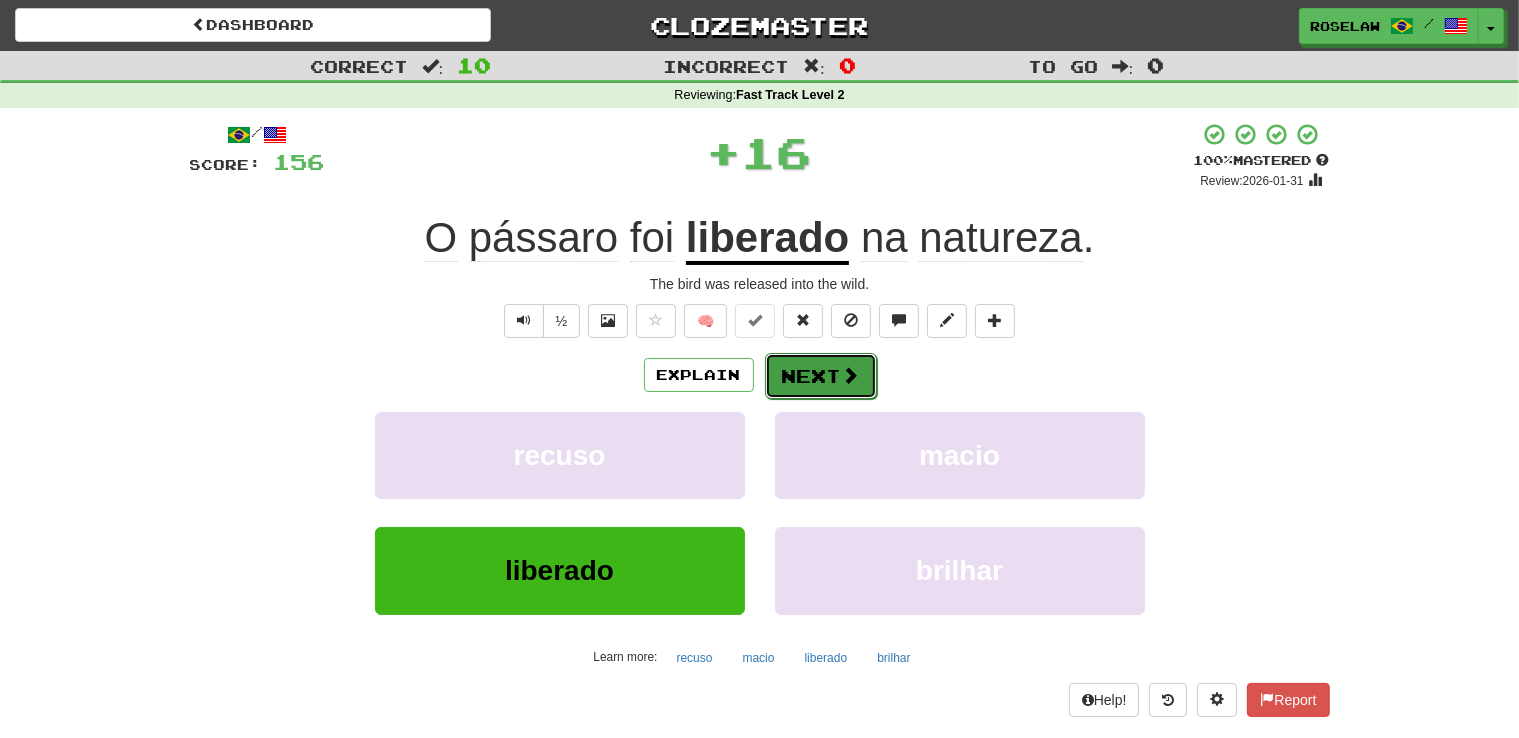 click on "Next" at bounding box center [821, 376] 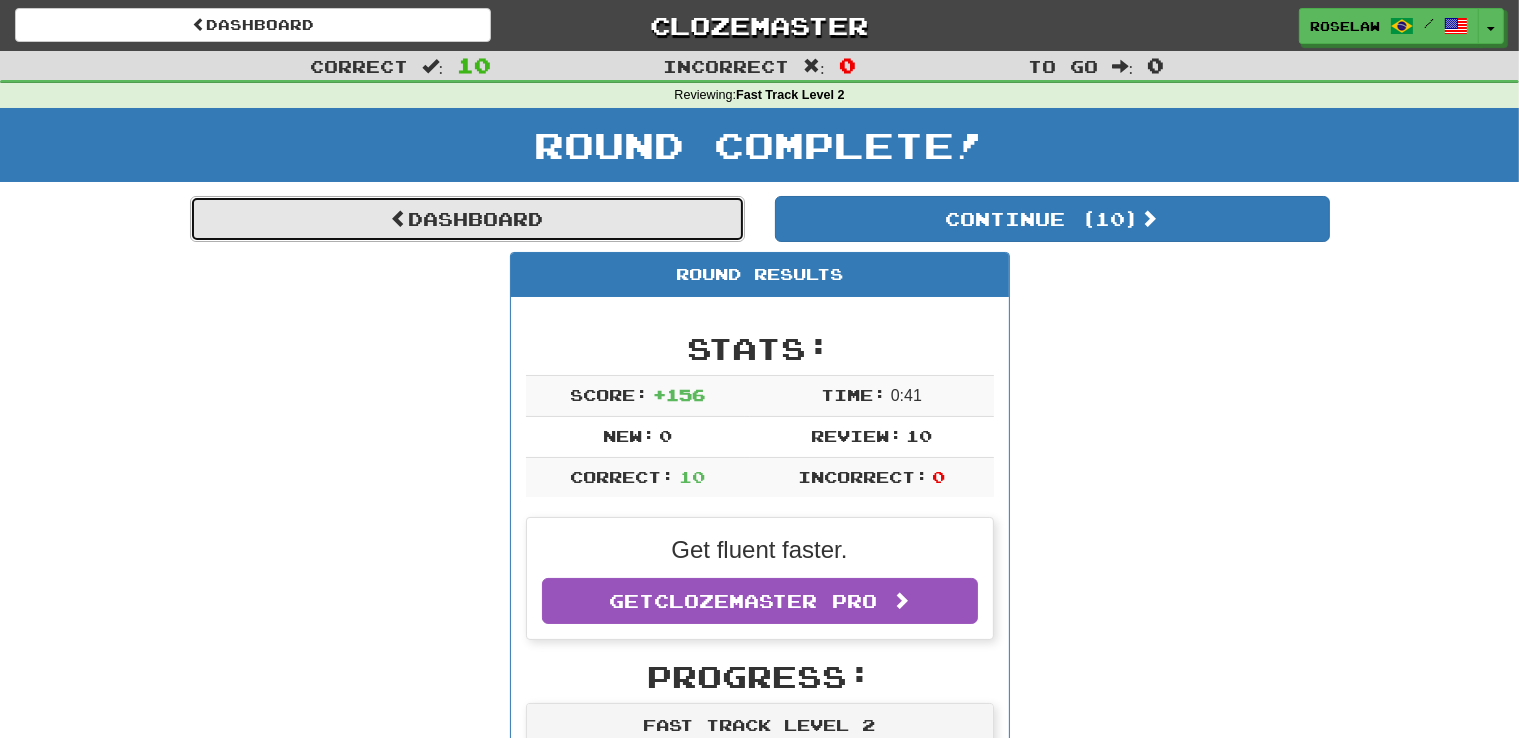 click on "Dashboard" at bounding box center [467, 219] 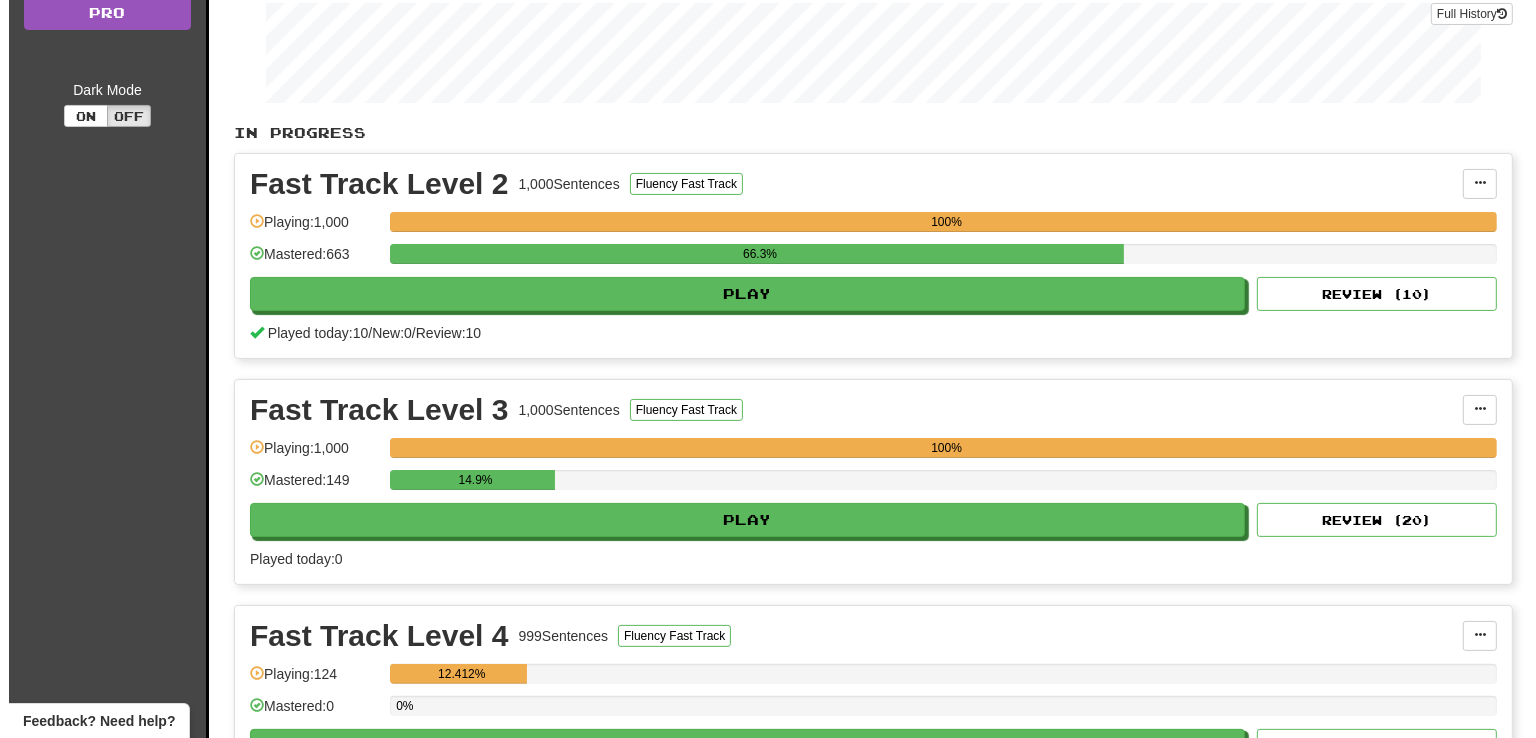 scroll, scrollTop: 309, scrollLeft: 0, axis: vertical 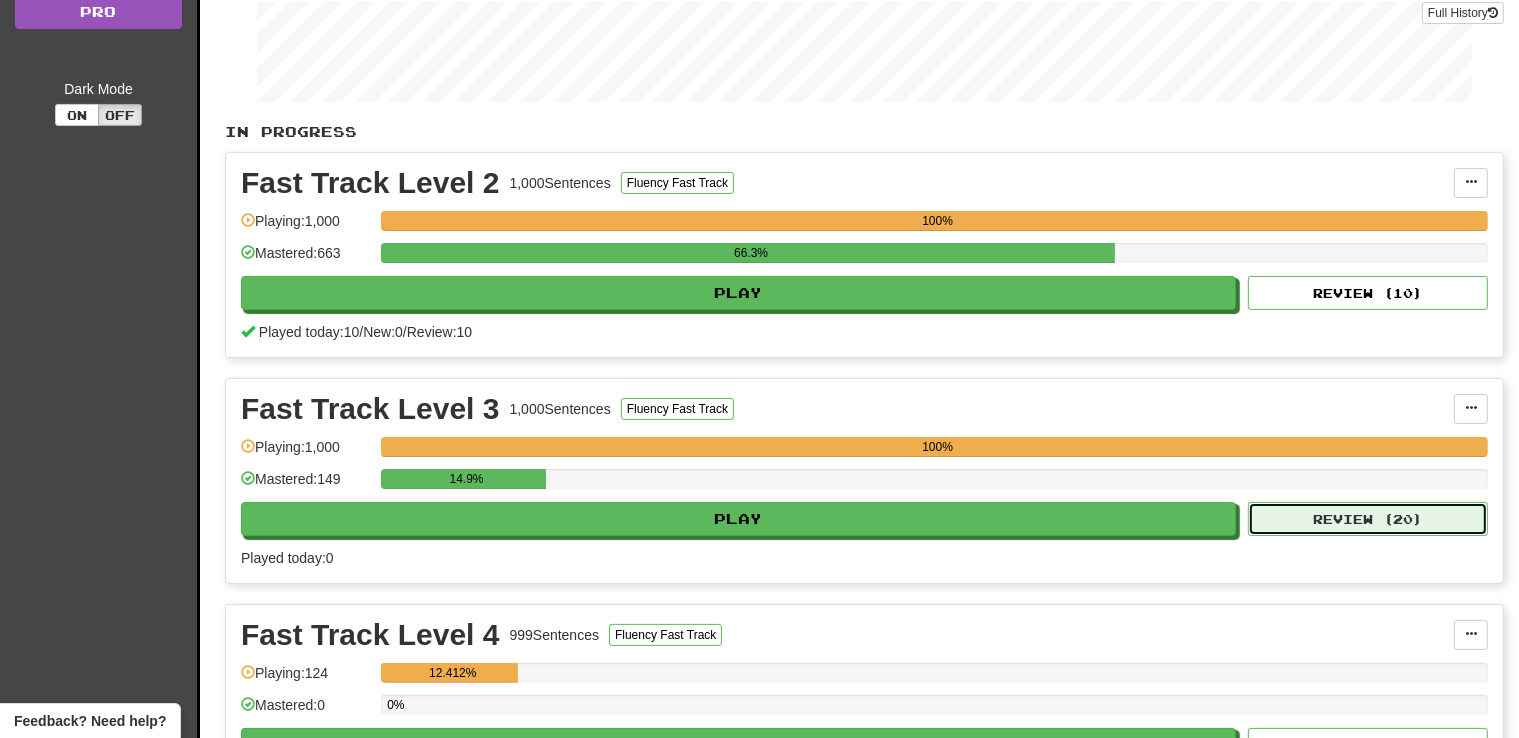 click on "Review ( 20 )" at bounding box center [1368, 519] 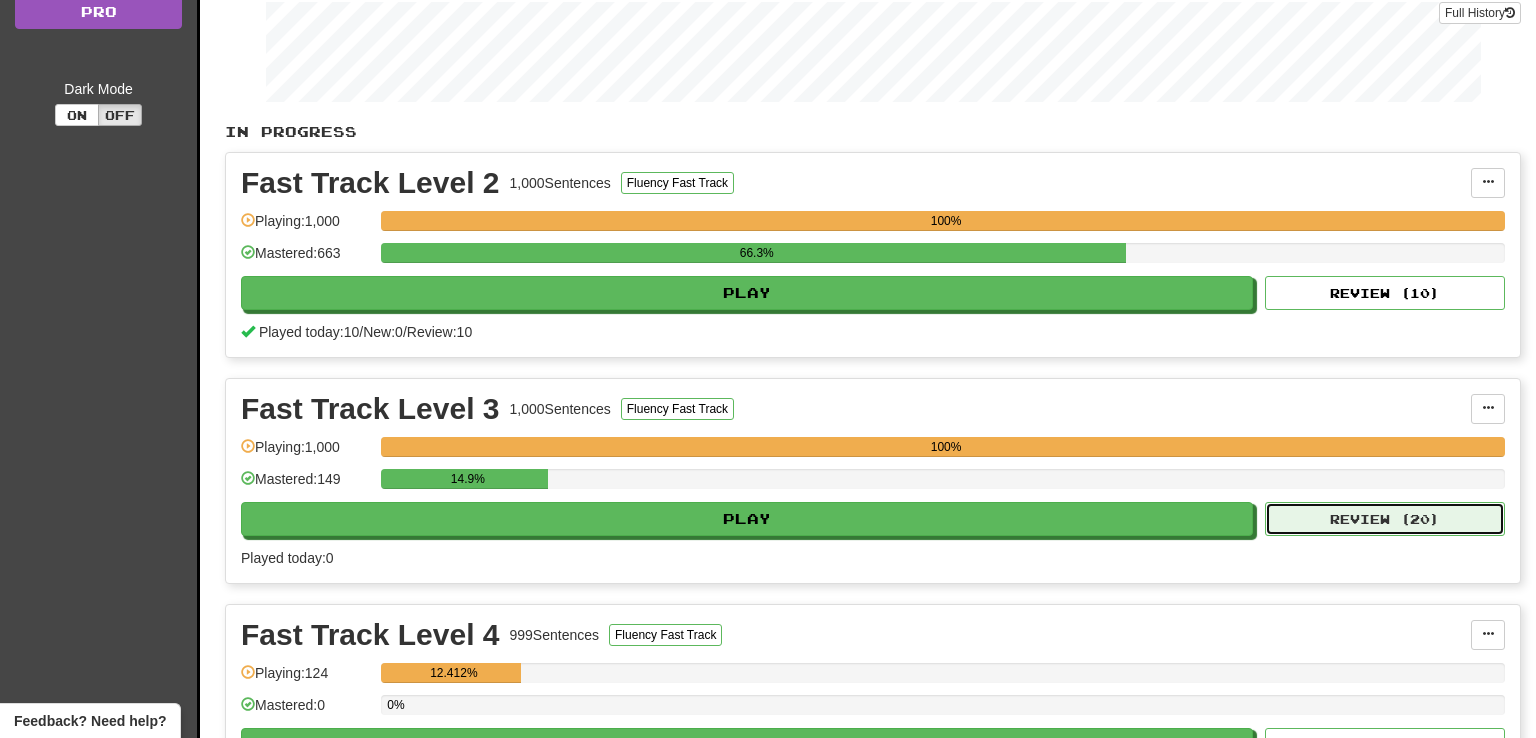 select on "**" 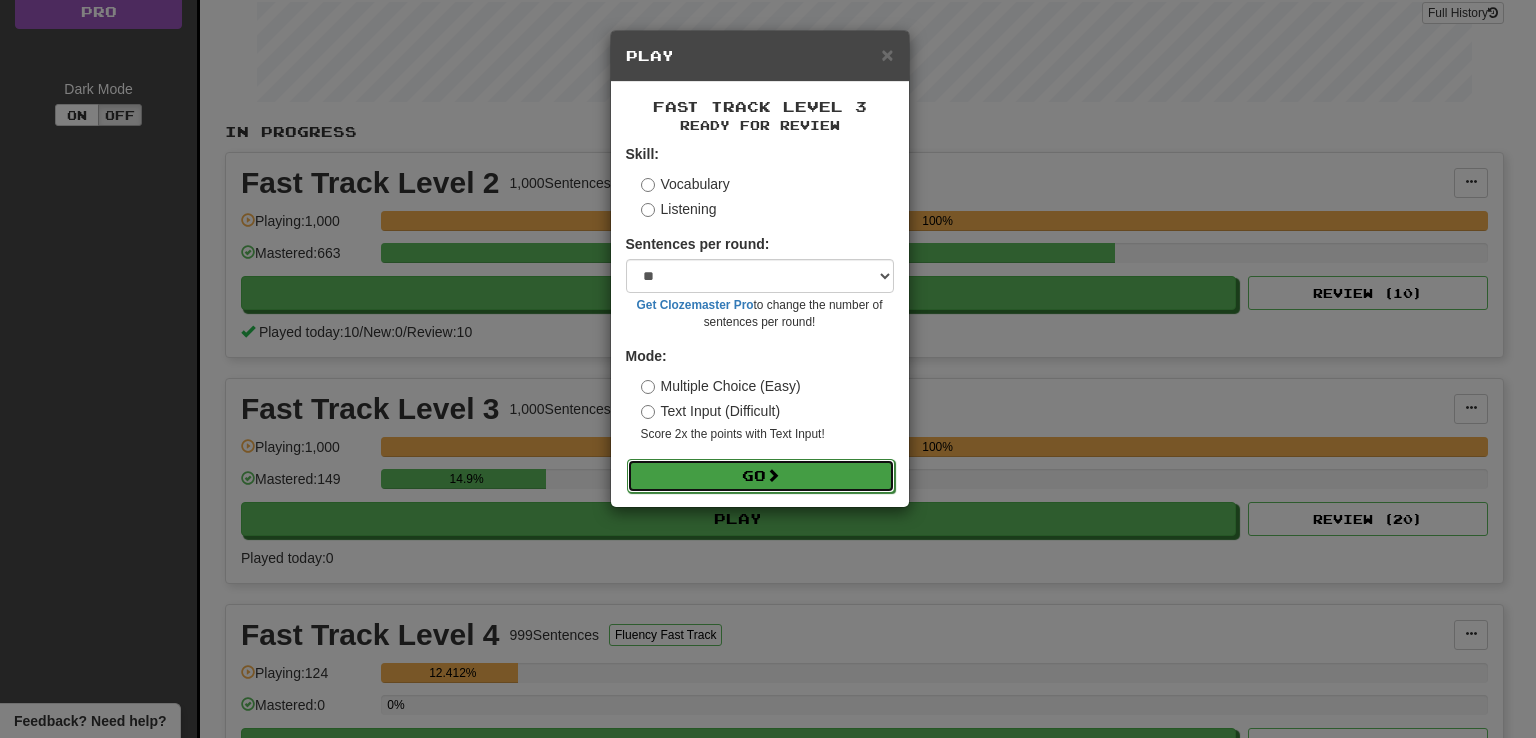 click on "Go" at bounding box center [761, 476] 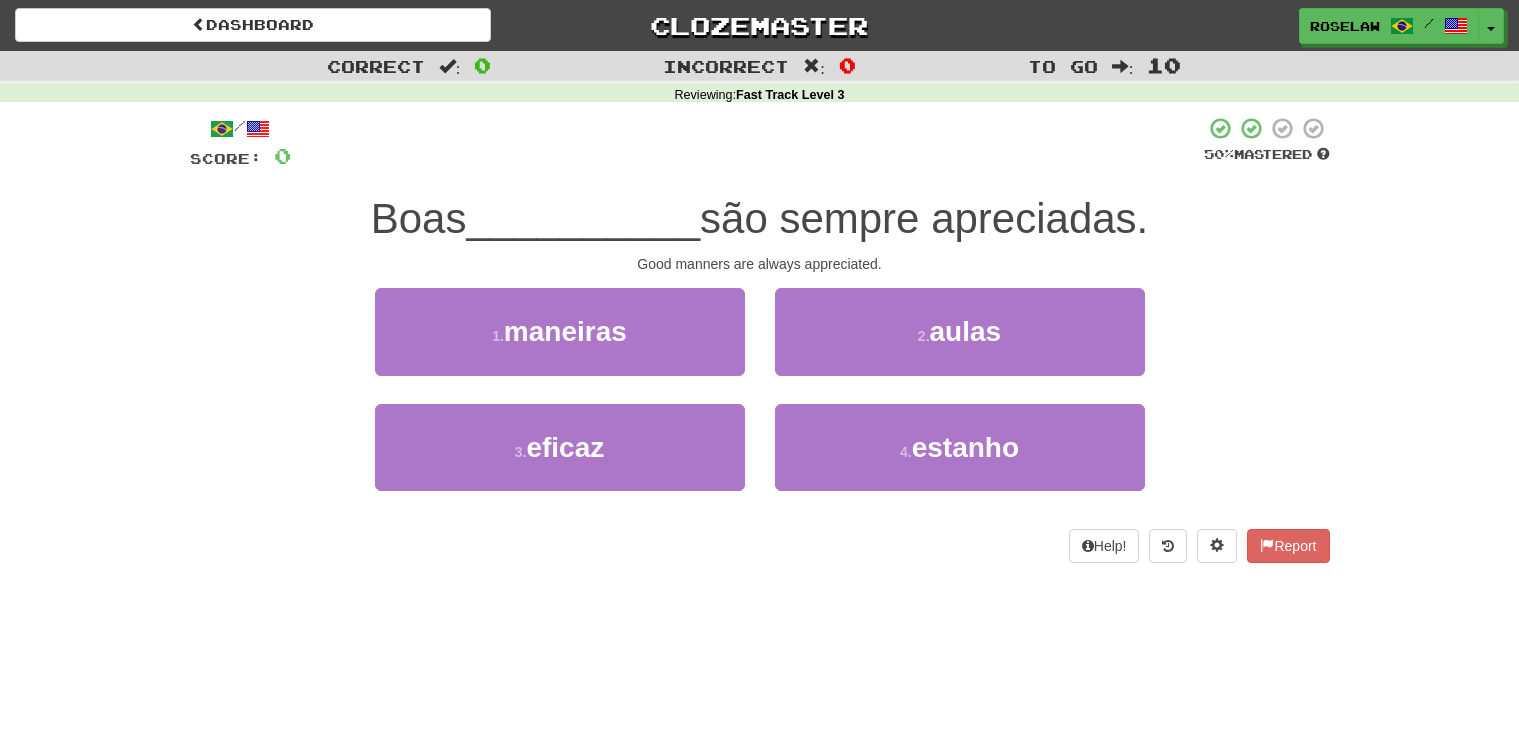scroll, scrollTop: 0, scrollLeft: 0, axis: both 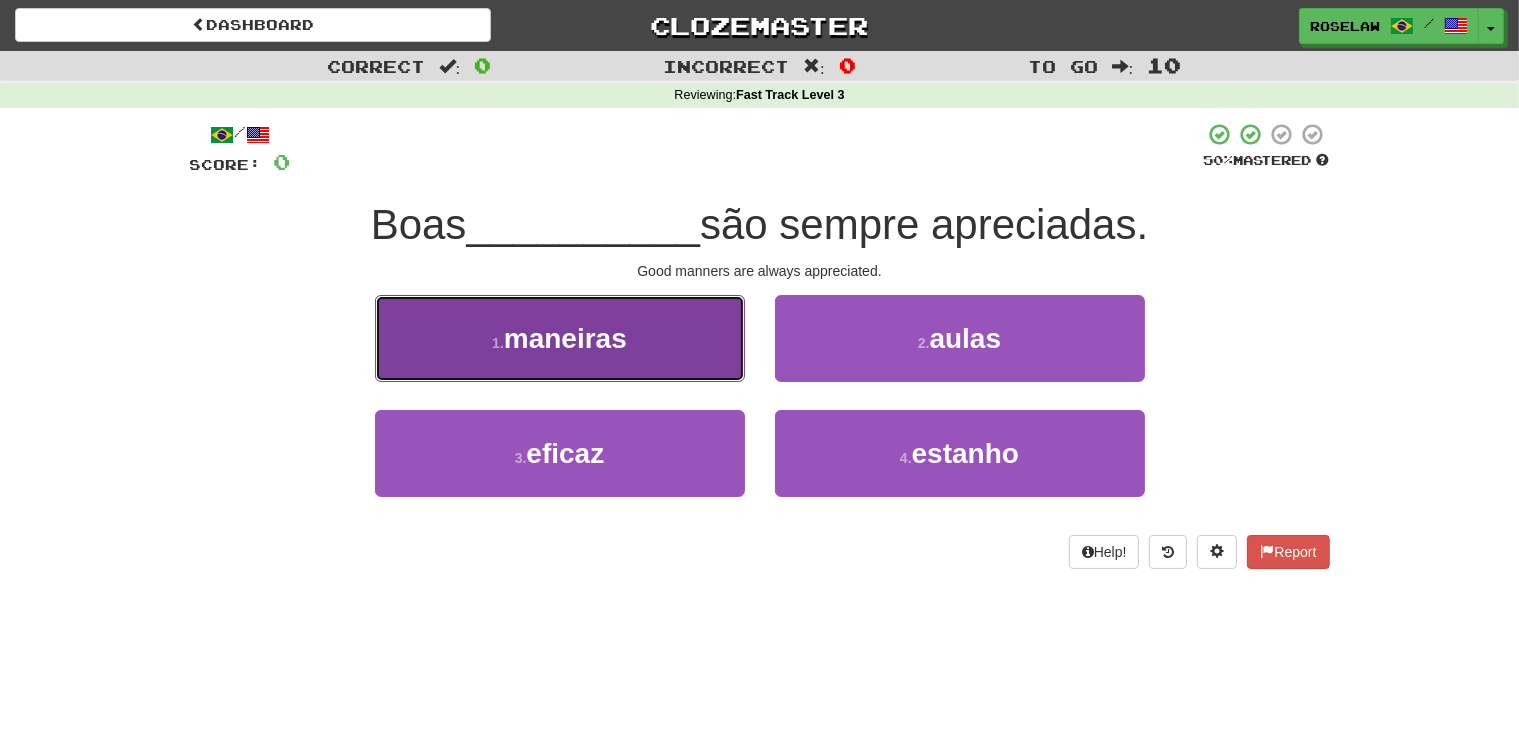 click on "1 .  maneiras" at bounding box center [560, 338] 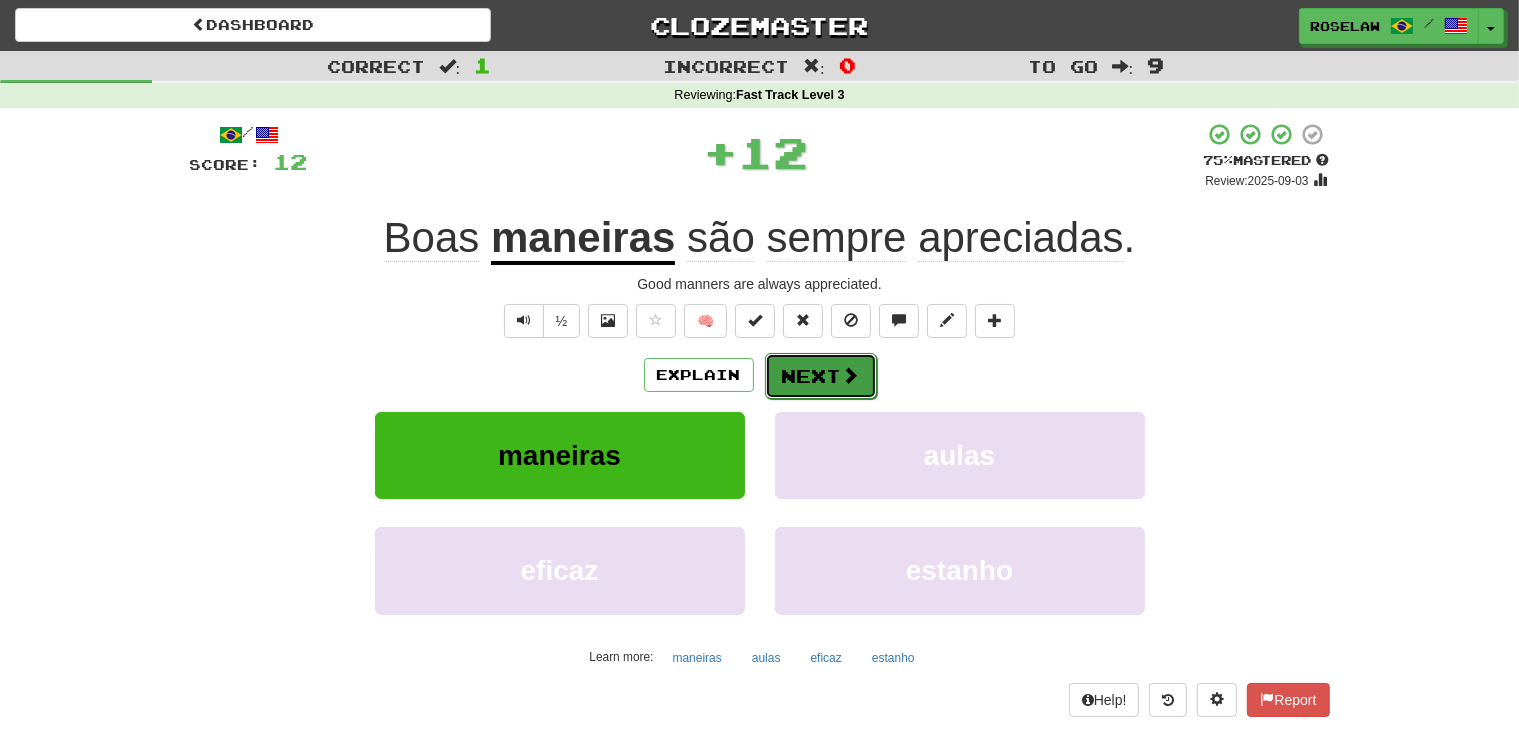 click on "Next" at bounding box center (821, 376) 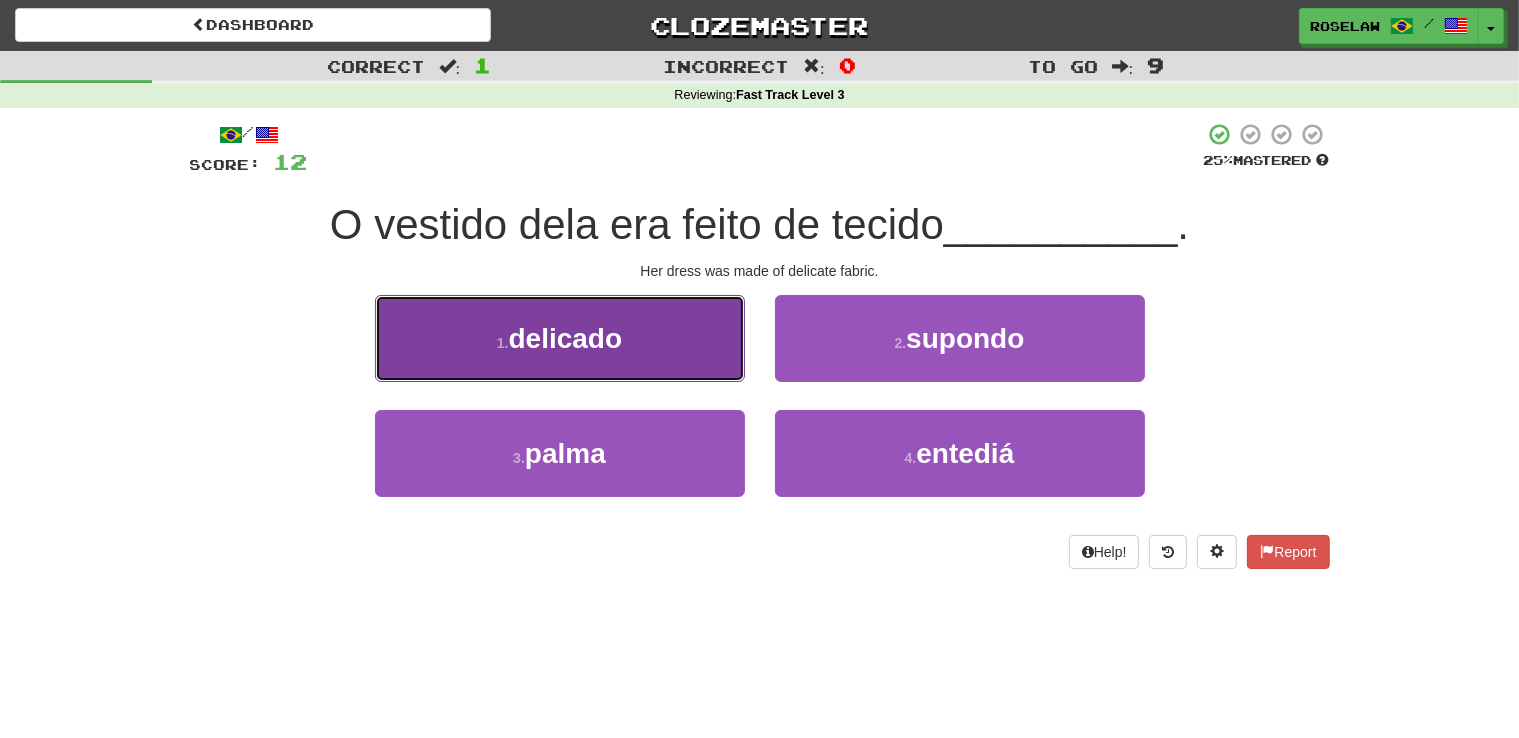 click on "1 .  delicado" at bounding box center [560, 338] 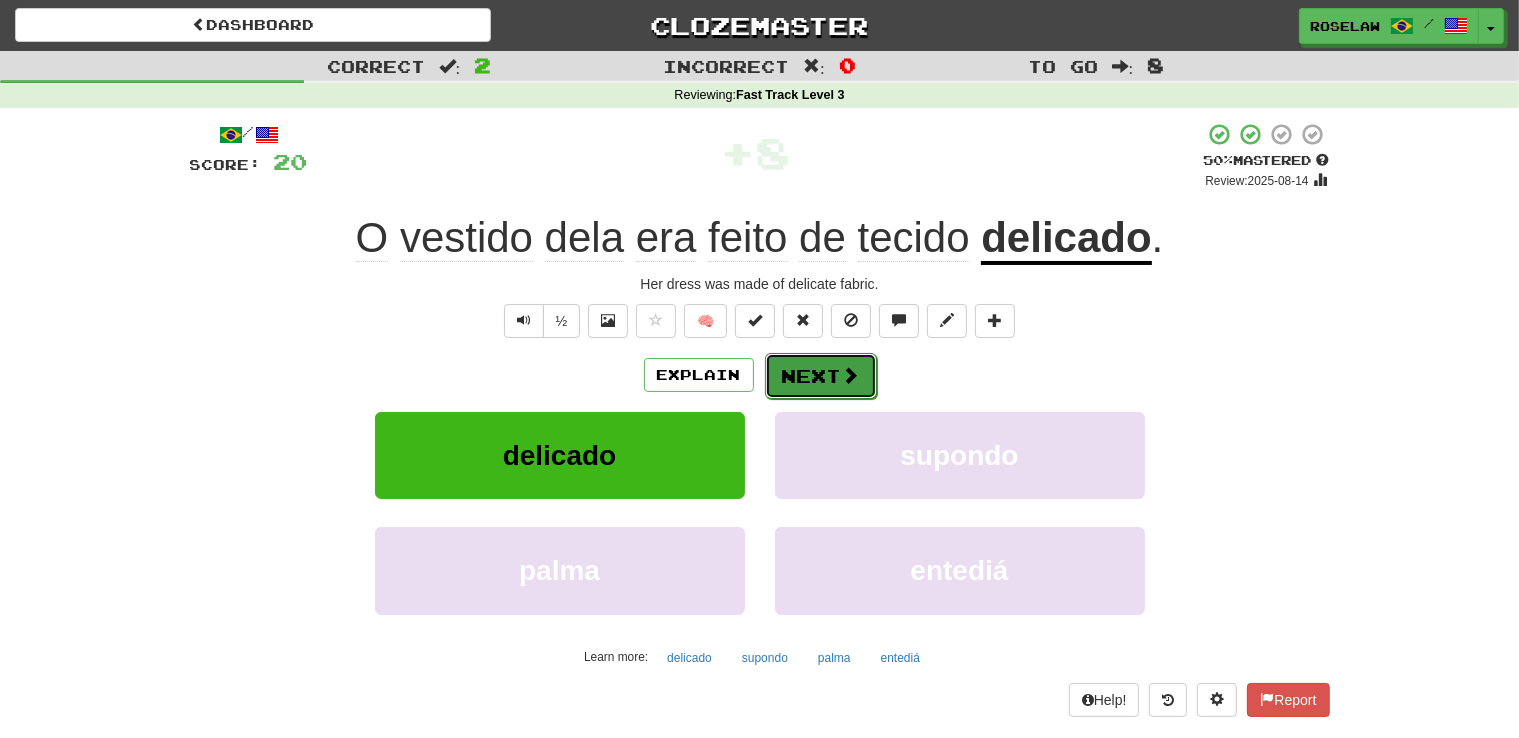 click on "Next" at bounding box center (821, 376) 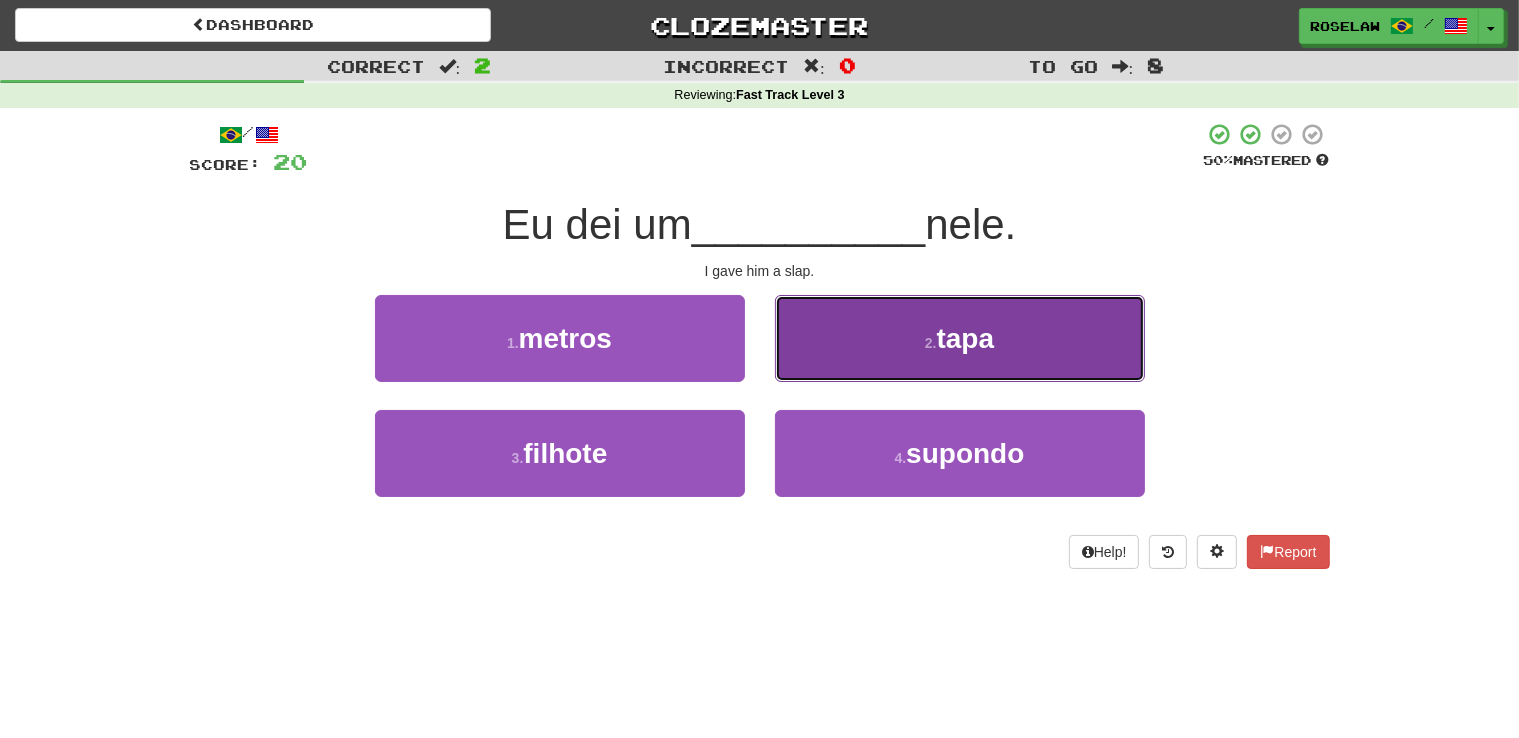 click on "2 .  tapa" at bounding box center [960, 338] 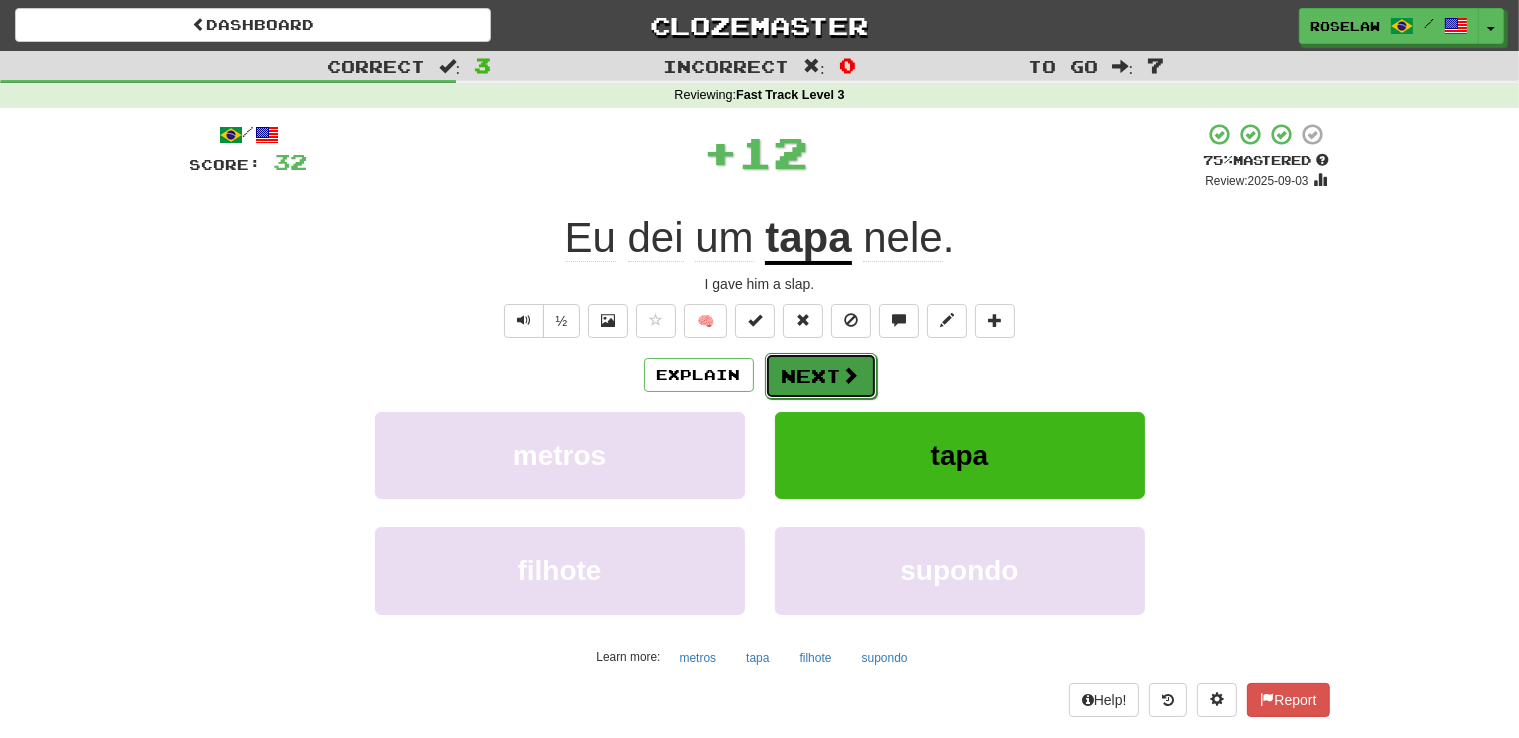 click on "Next" at bounding box center [821, 376] 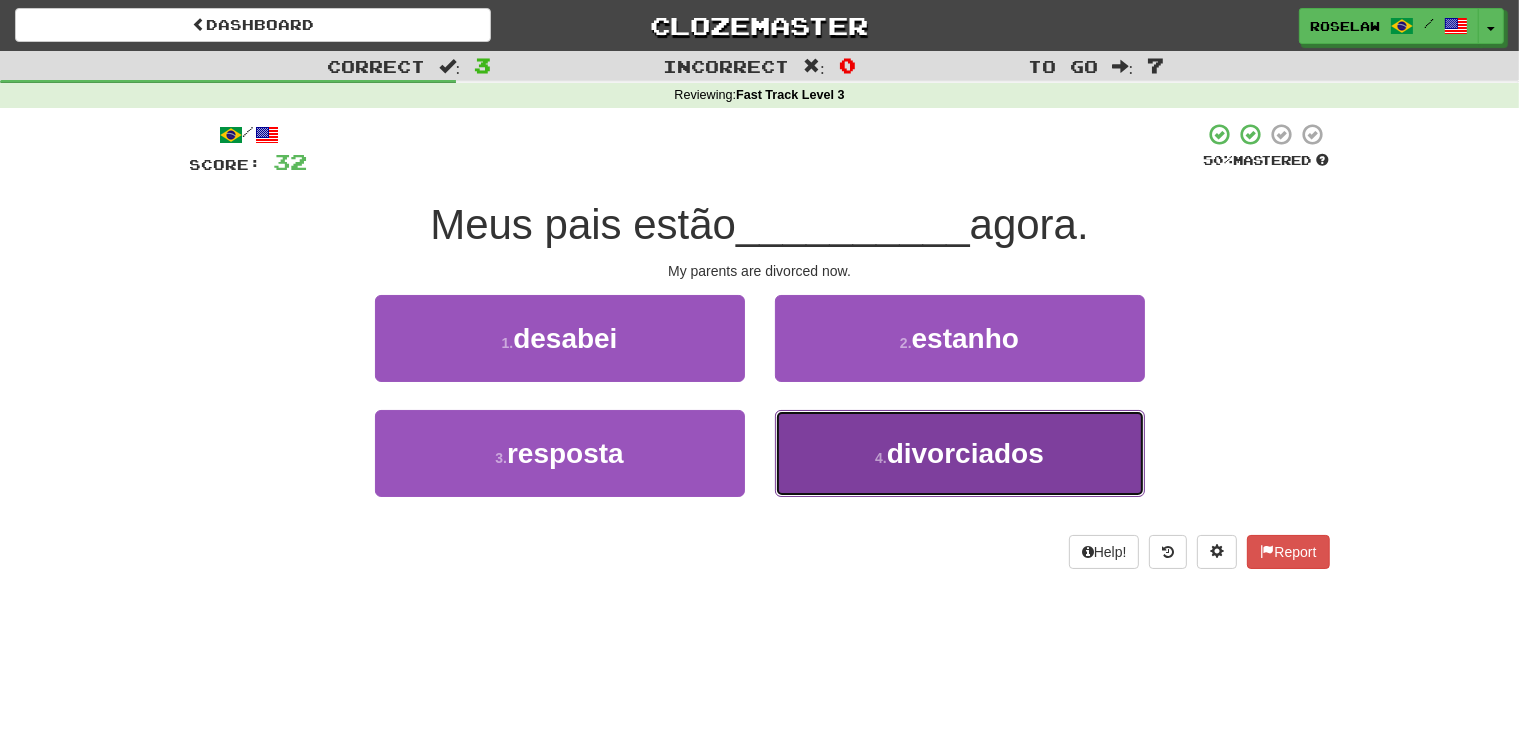 click on "4 .  divorciados" at bounding box center [960, 453] 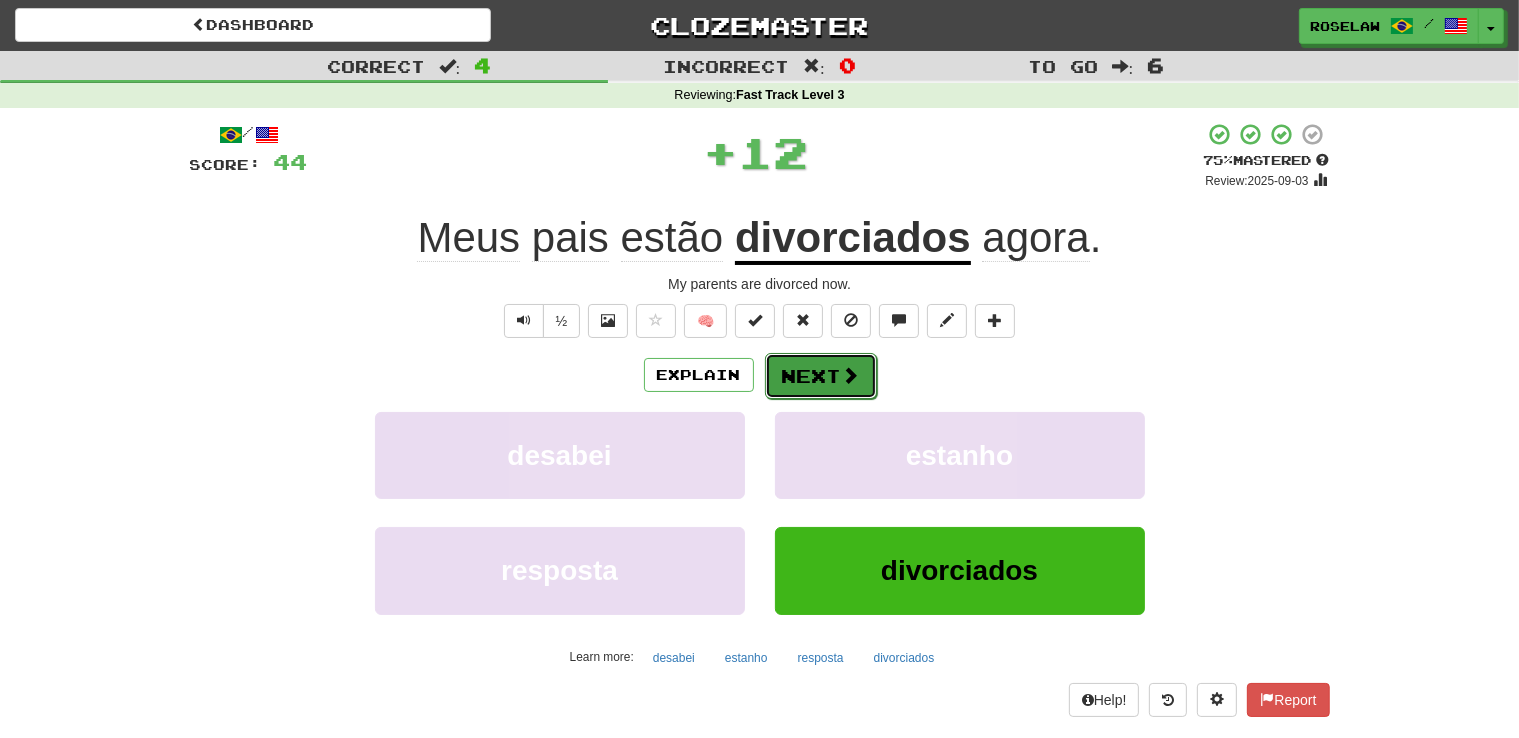 click on "Next" at bounding box center [821, 376] 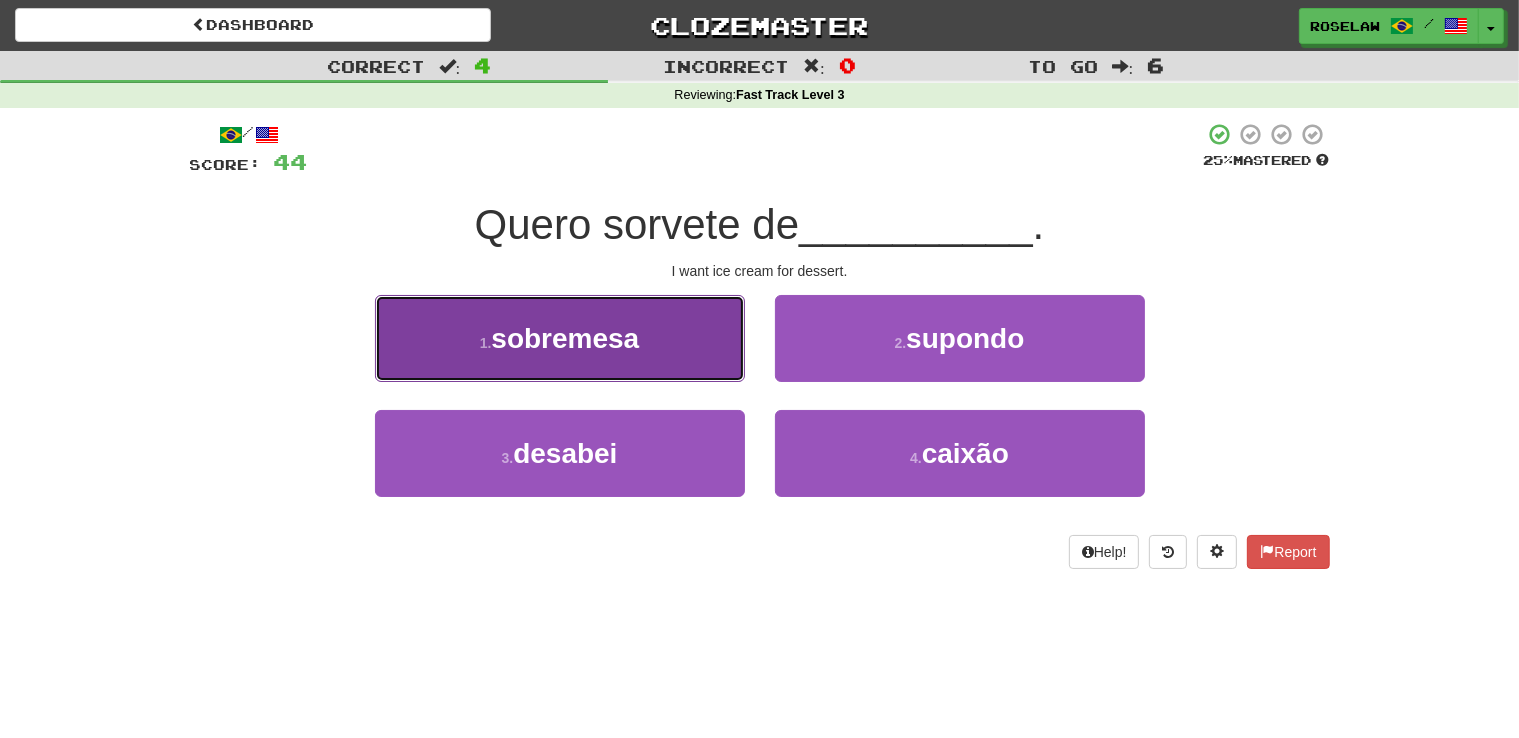 click on "1 .  sobremesa" at bounding box center [560, 338] 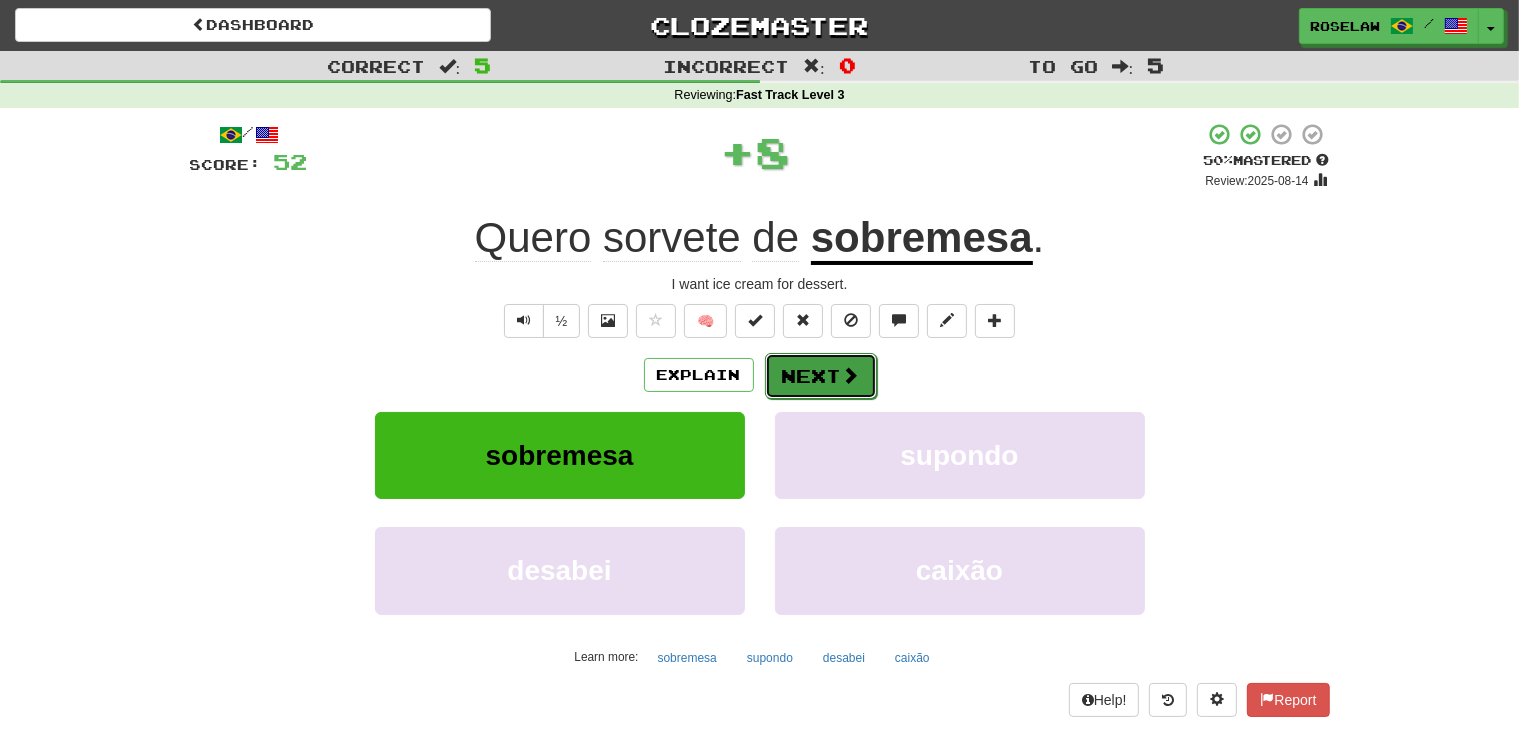 click on "Next" at bounding box center [821, 376] 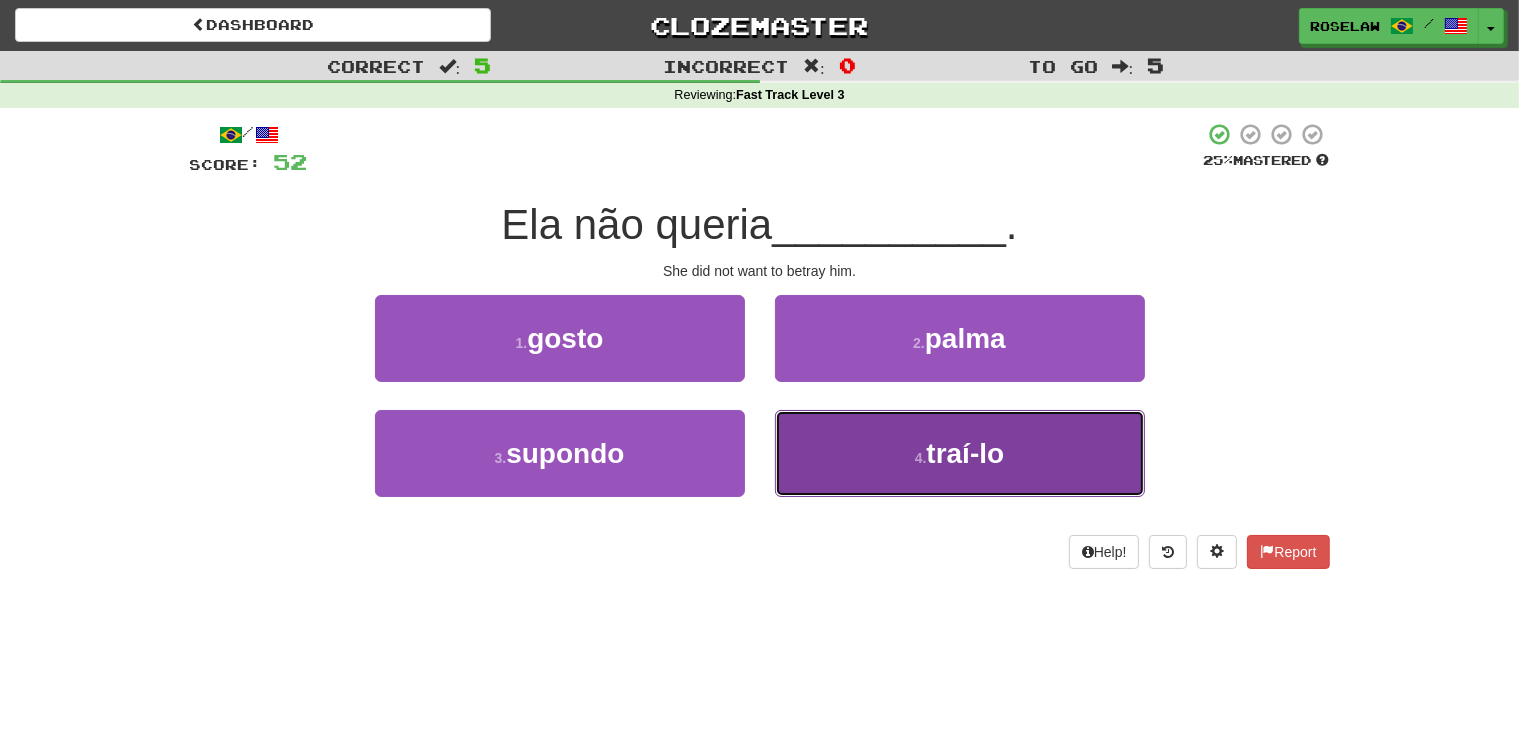 click on "4 .  traí-lo" at bounding box center (960, 453) 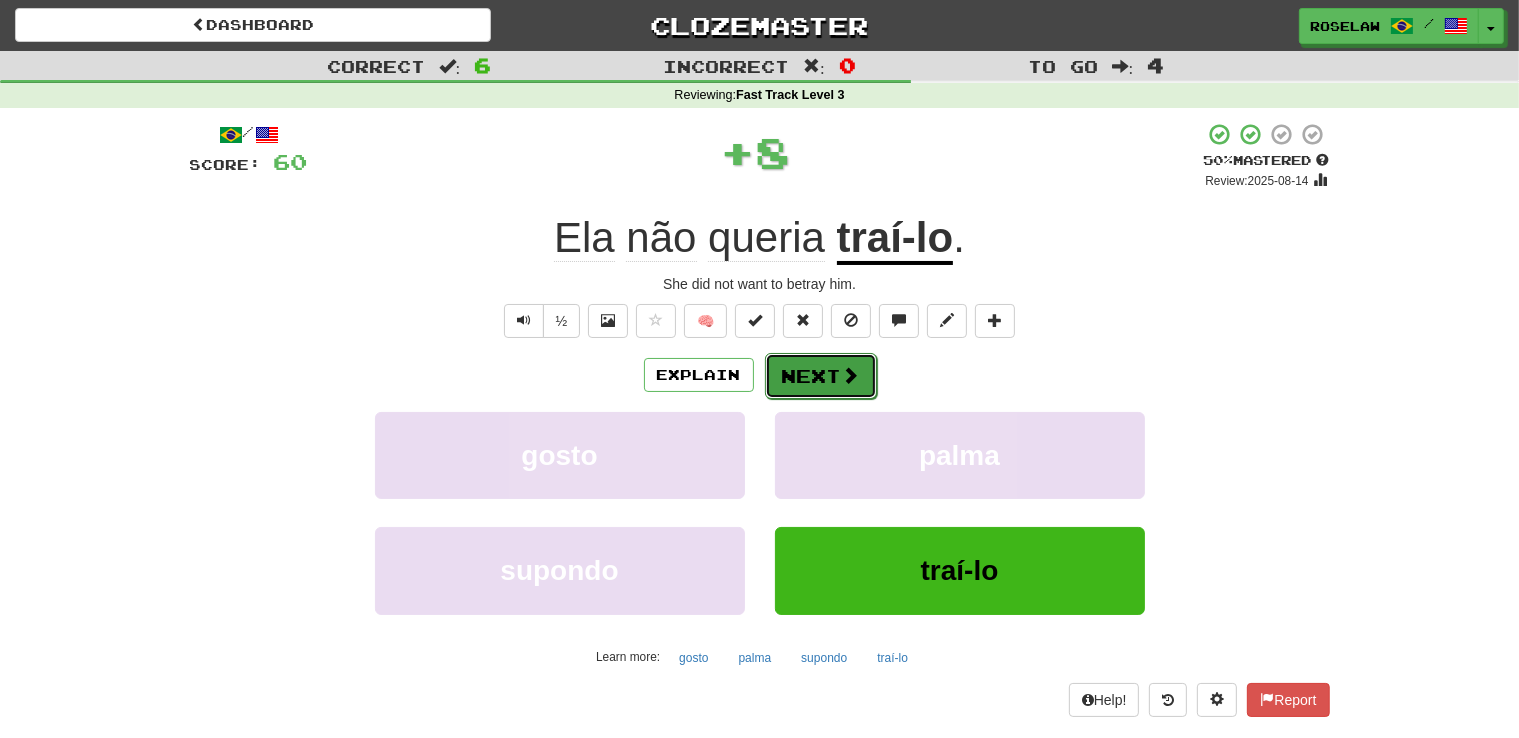 click on "Next" at bounding box center [821, 376] 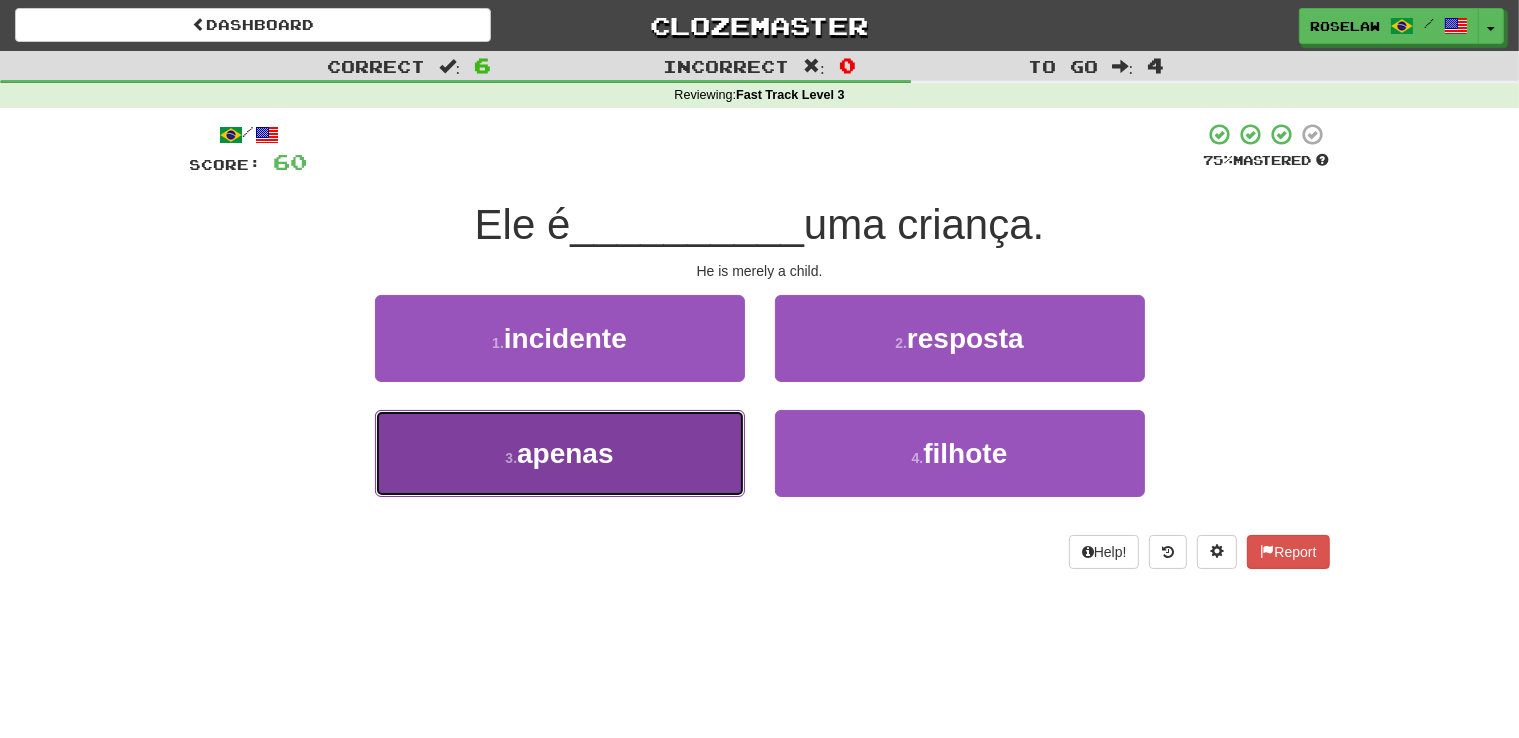 click on "3 .  apenas" at bounding box center (560, 453) 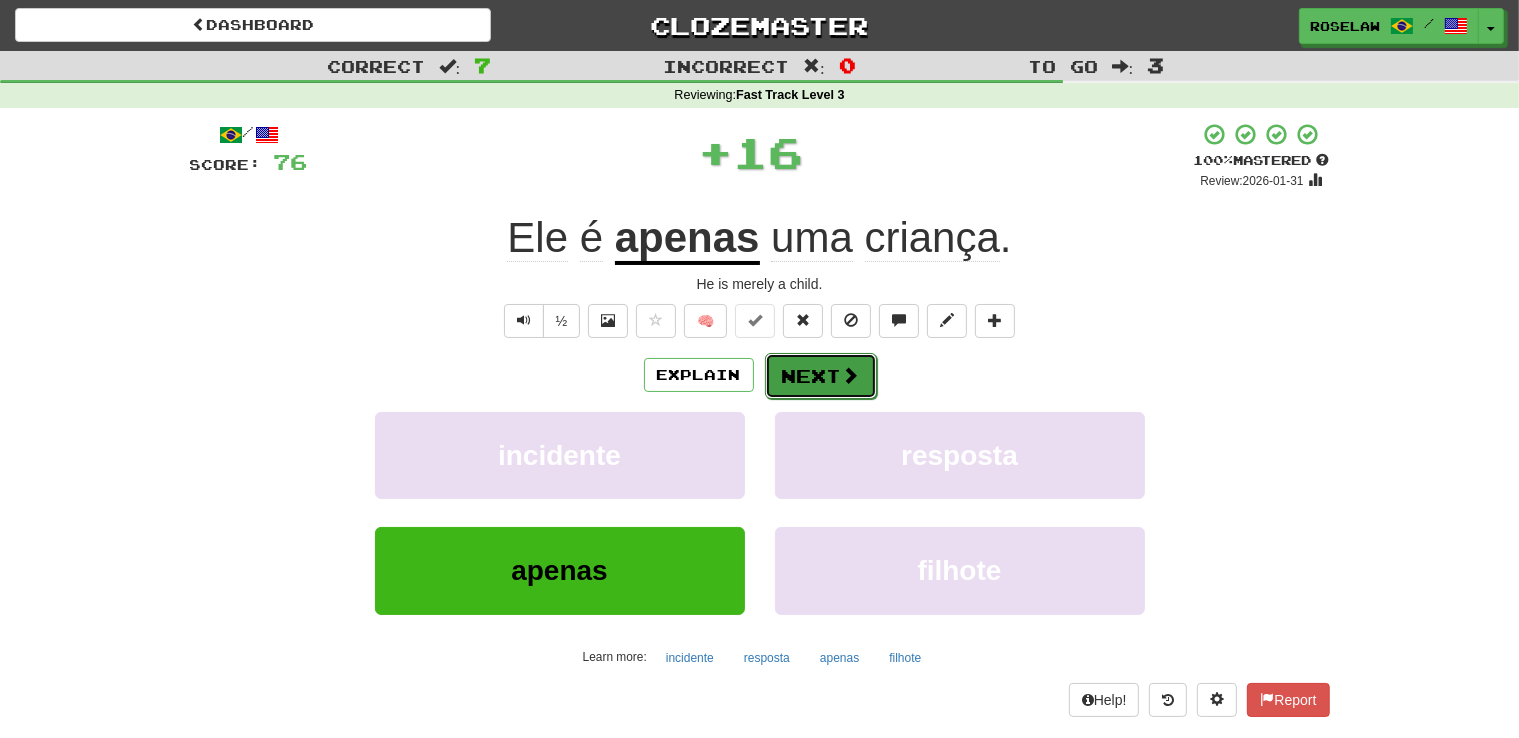 click on "Next" at bounding box center [821, 376] 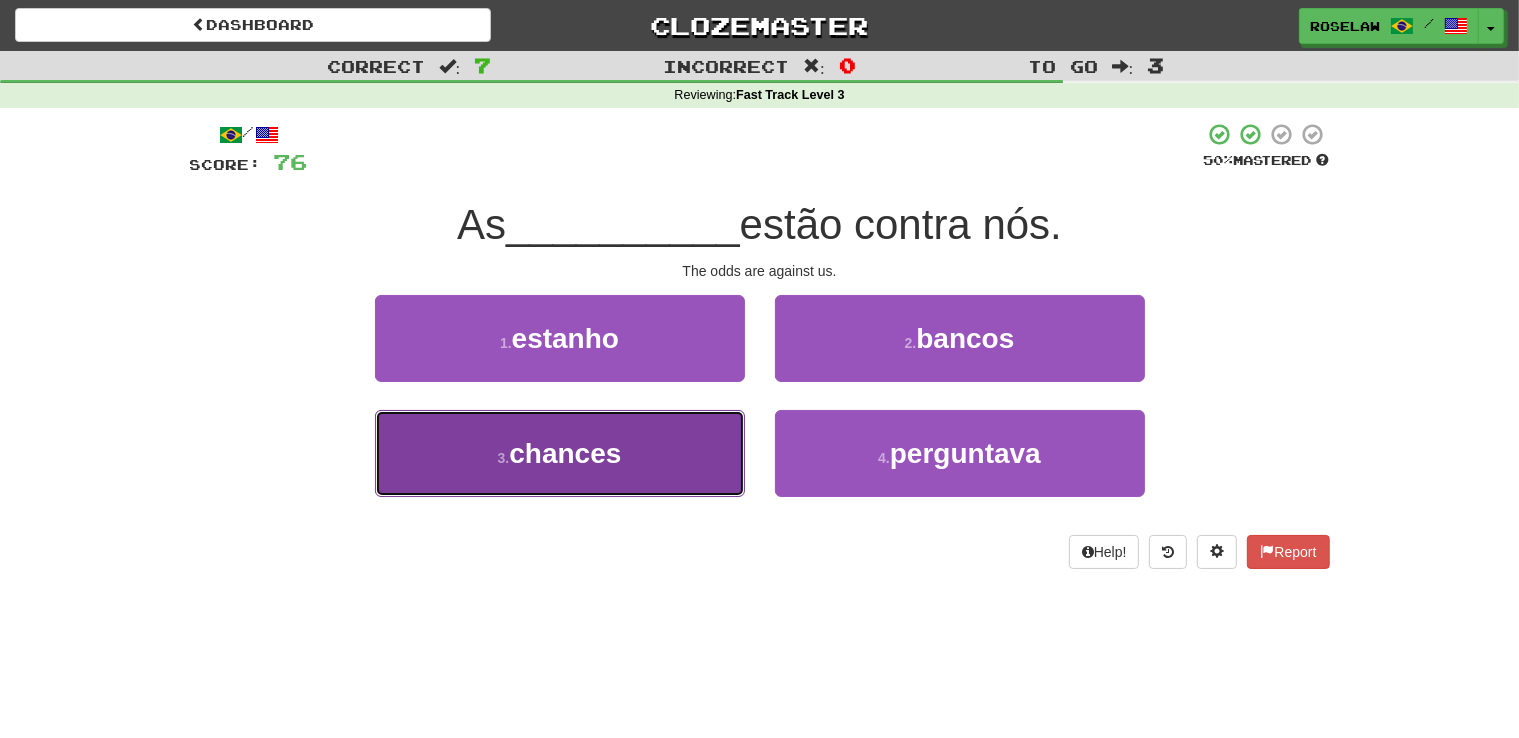 click on "chances" at bounding box center [565, 453] 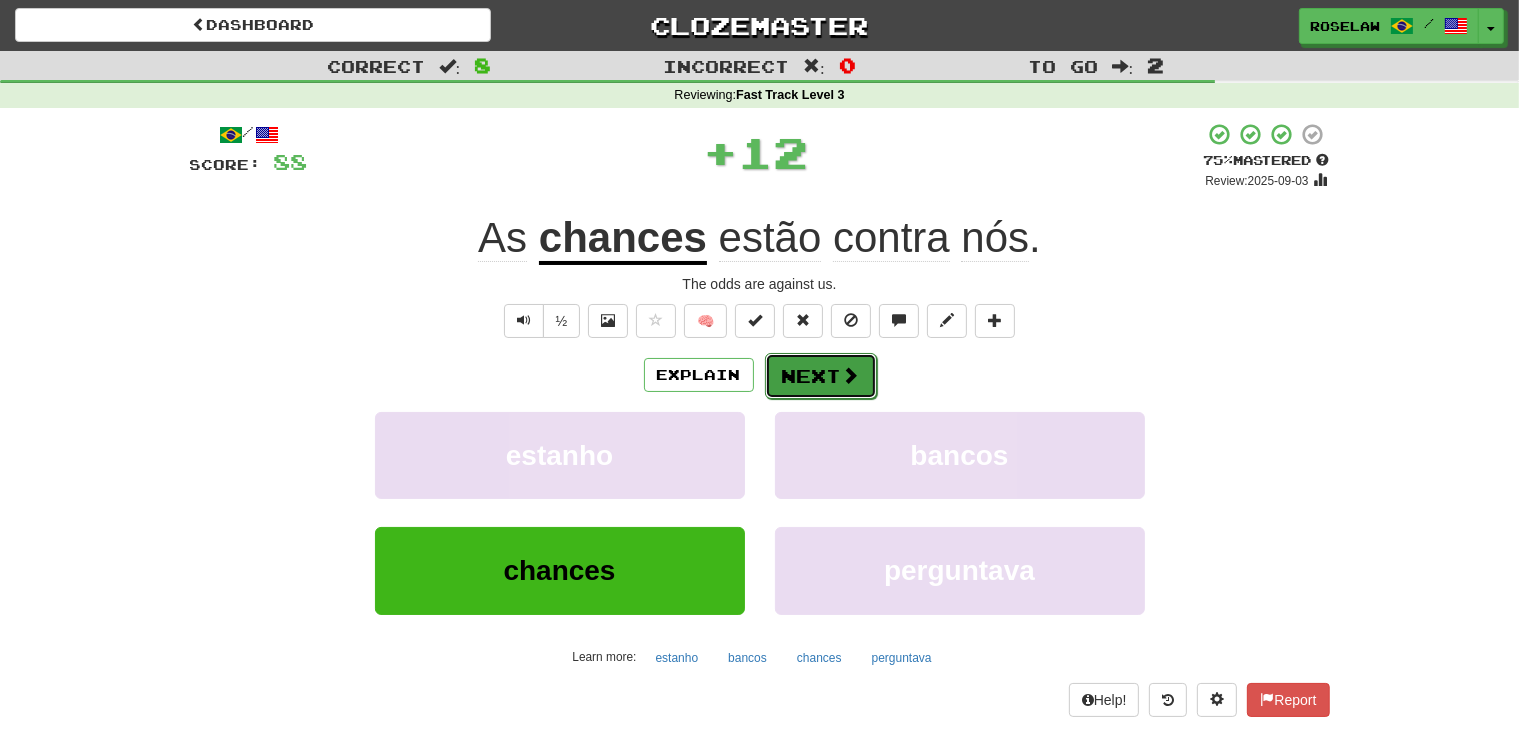 click on "Next" at bounding box center [821, 376] 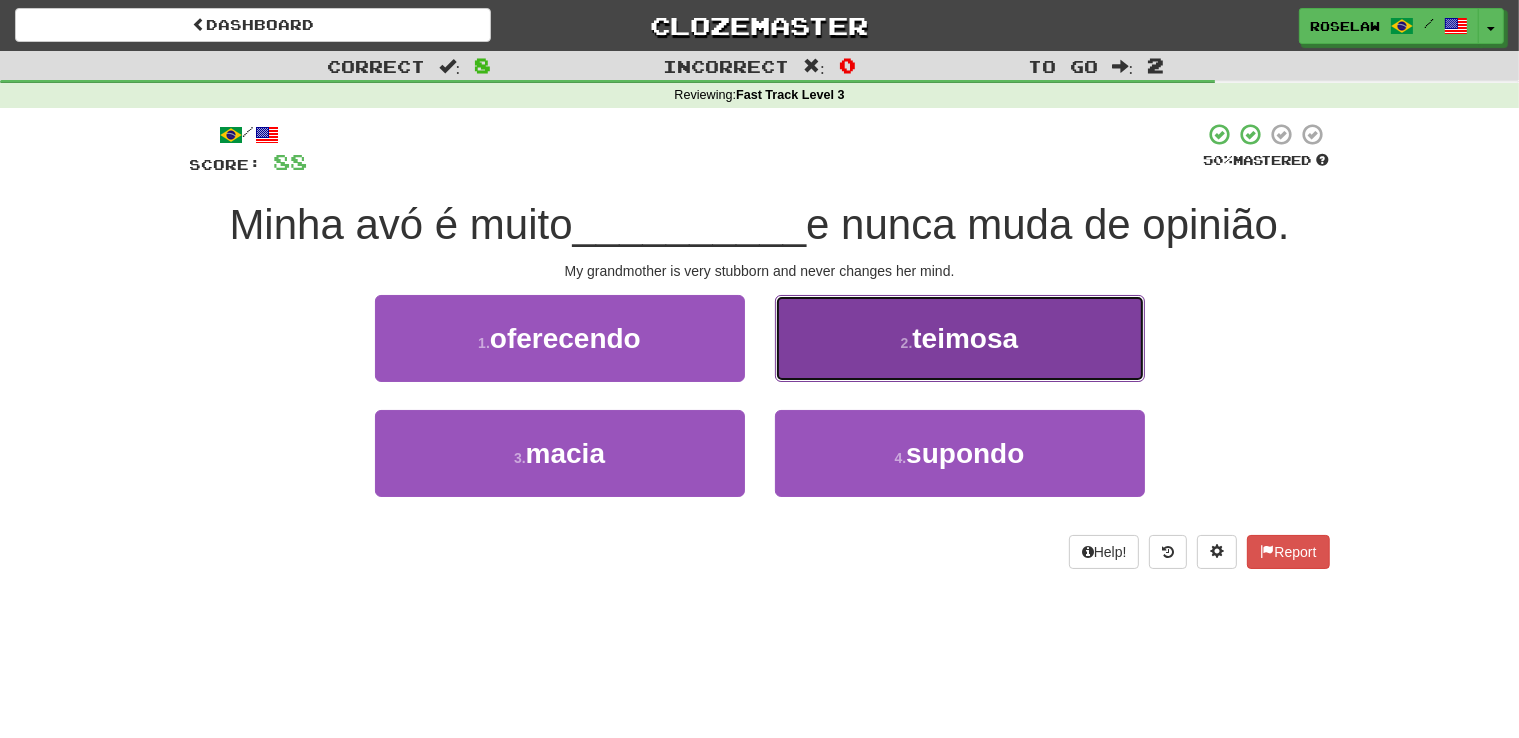 click on "2 .  teimosa" at bounding box center (960, 338) 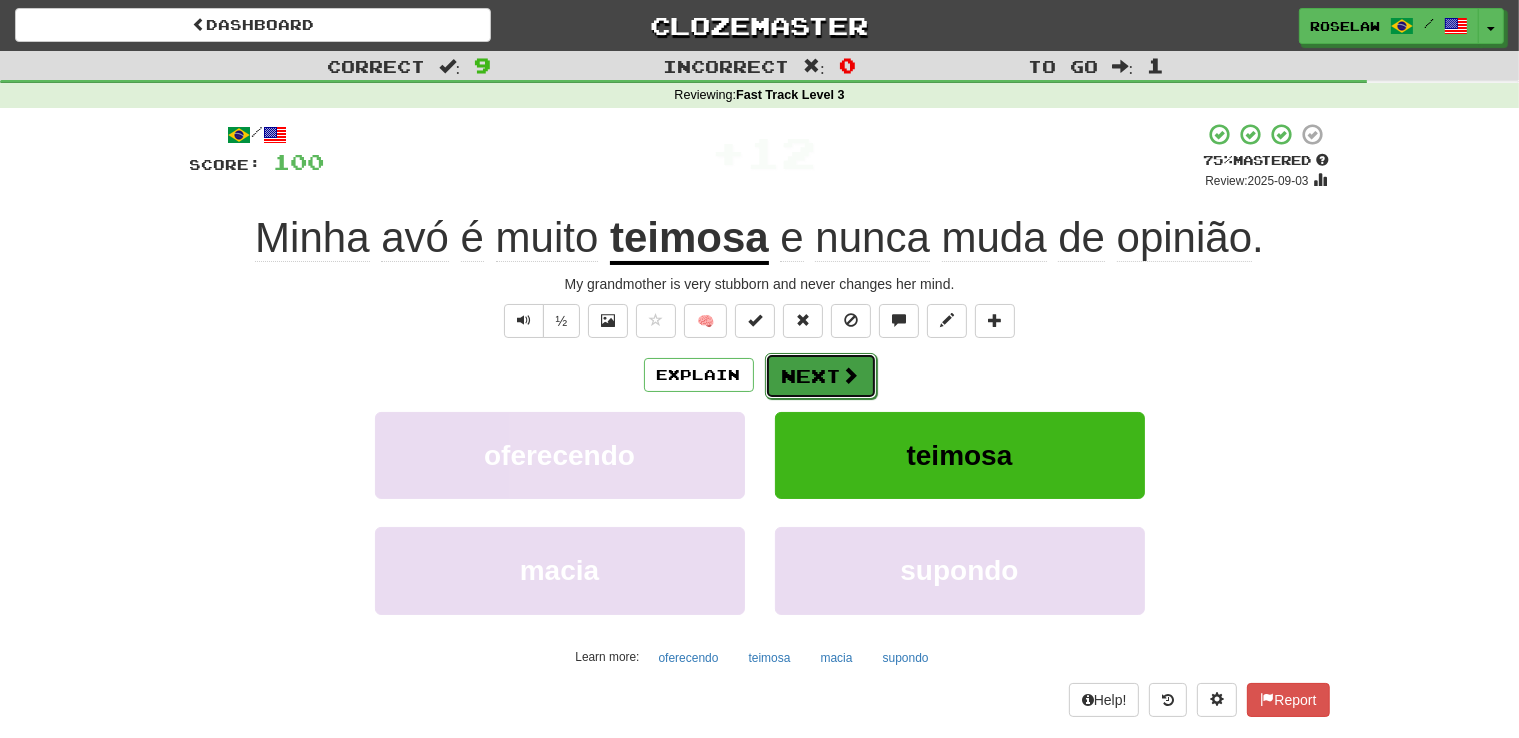 click on "Next" at bounding box center [821, 376] 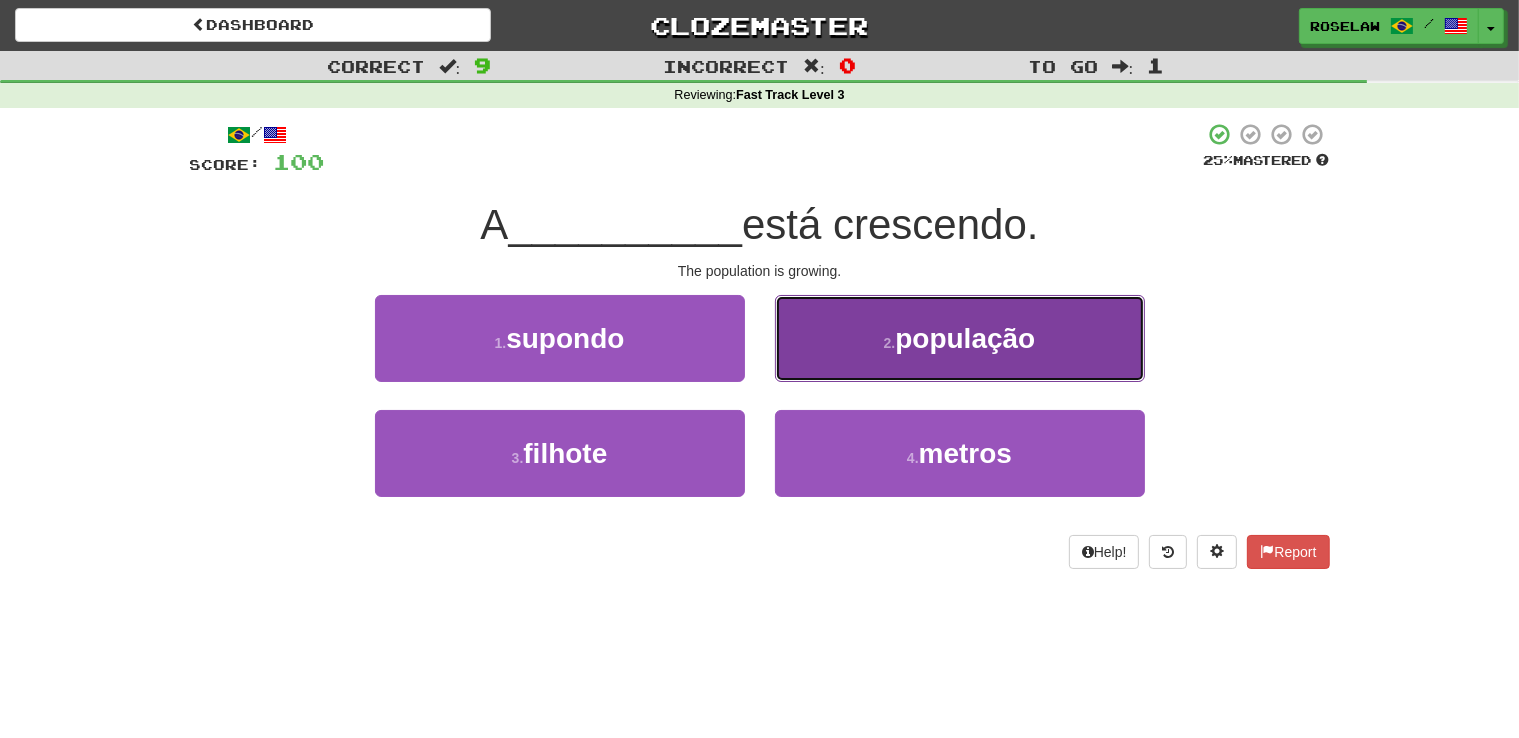 click on "2 .  população" at bounding box center (960, 338) 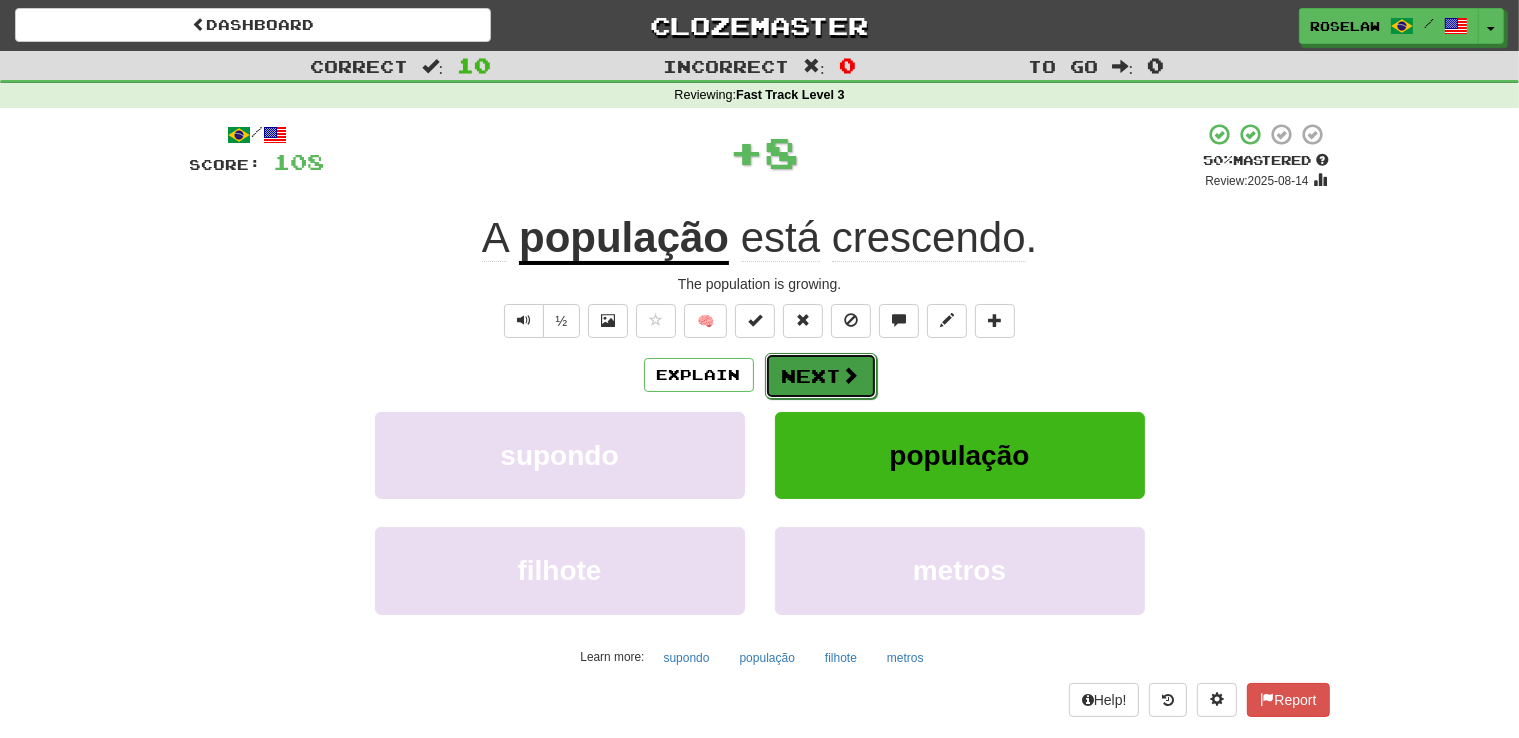 click on "Next" at bounding box center (821, 376) 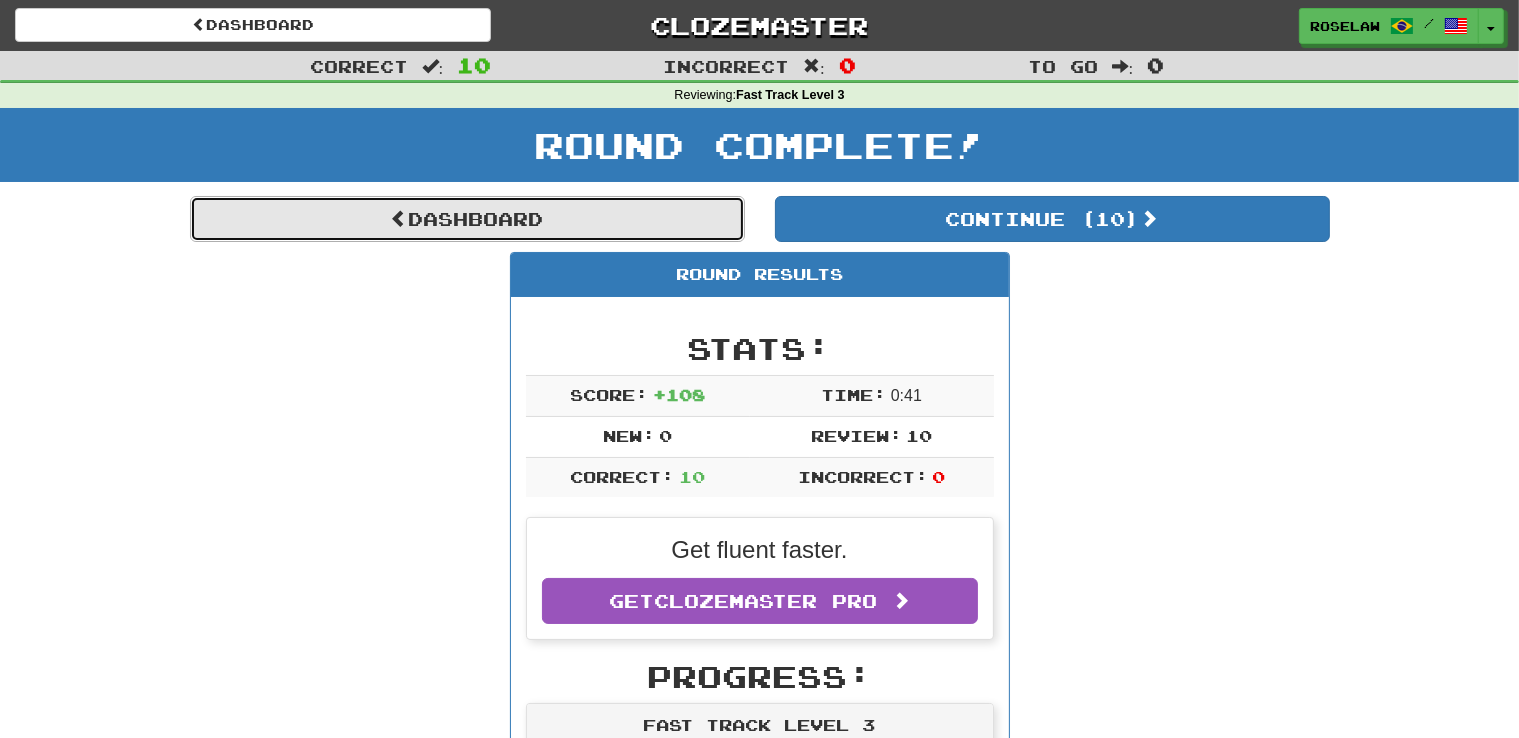 click on "Dashboard" at bounding box center [467, 219] 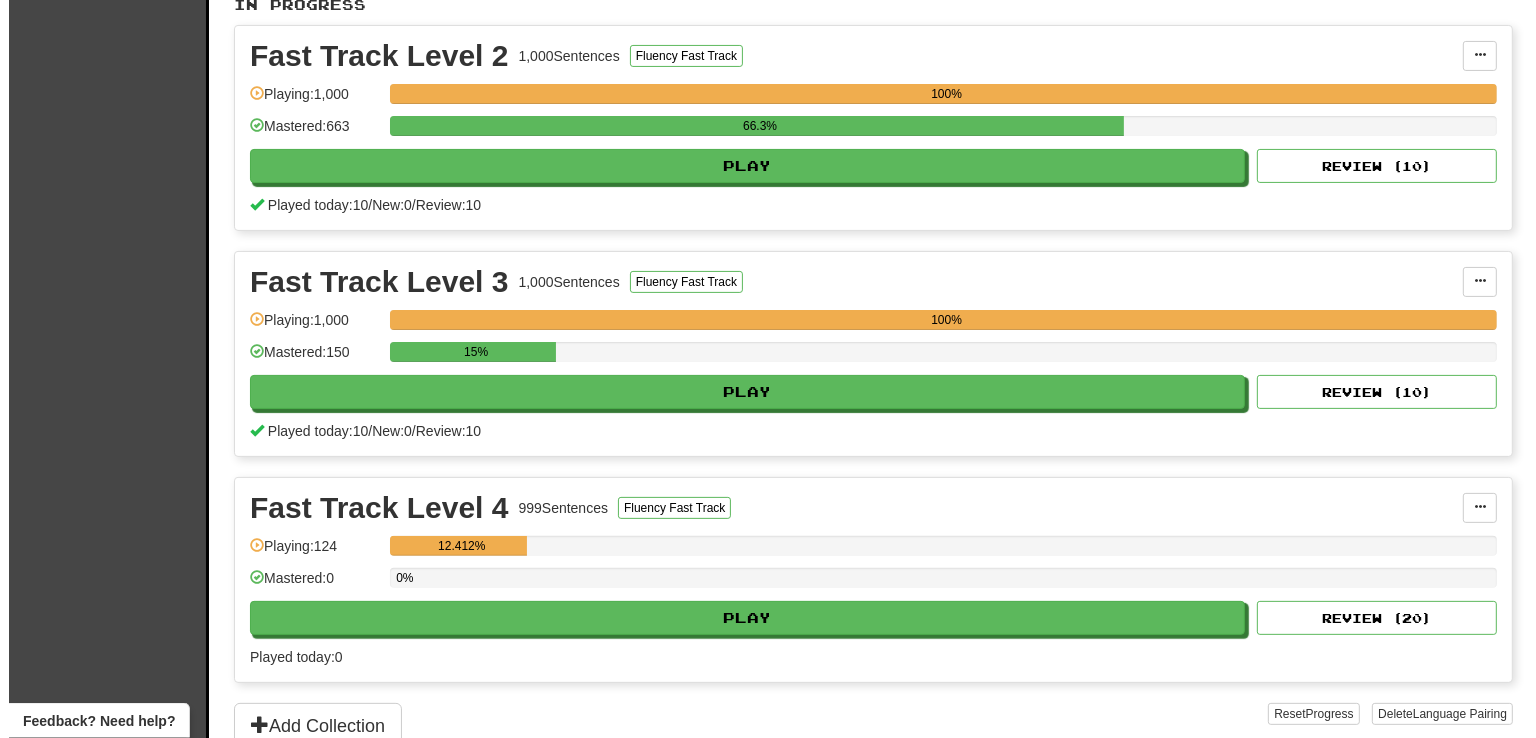 scroll, scrollTop: 437, scrollLeft: 0, axis: vertical 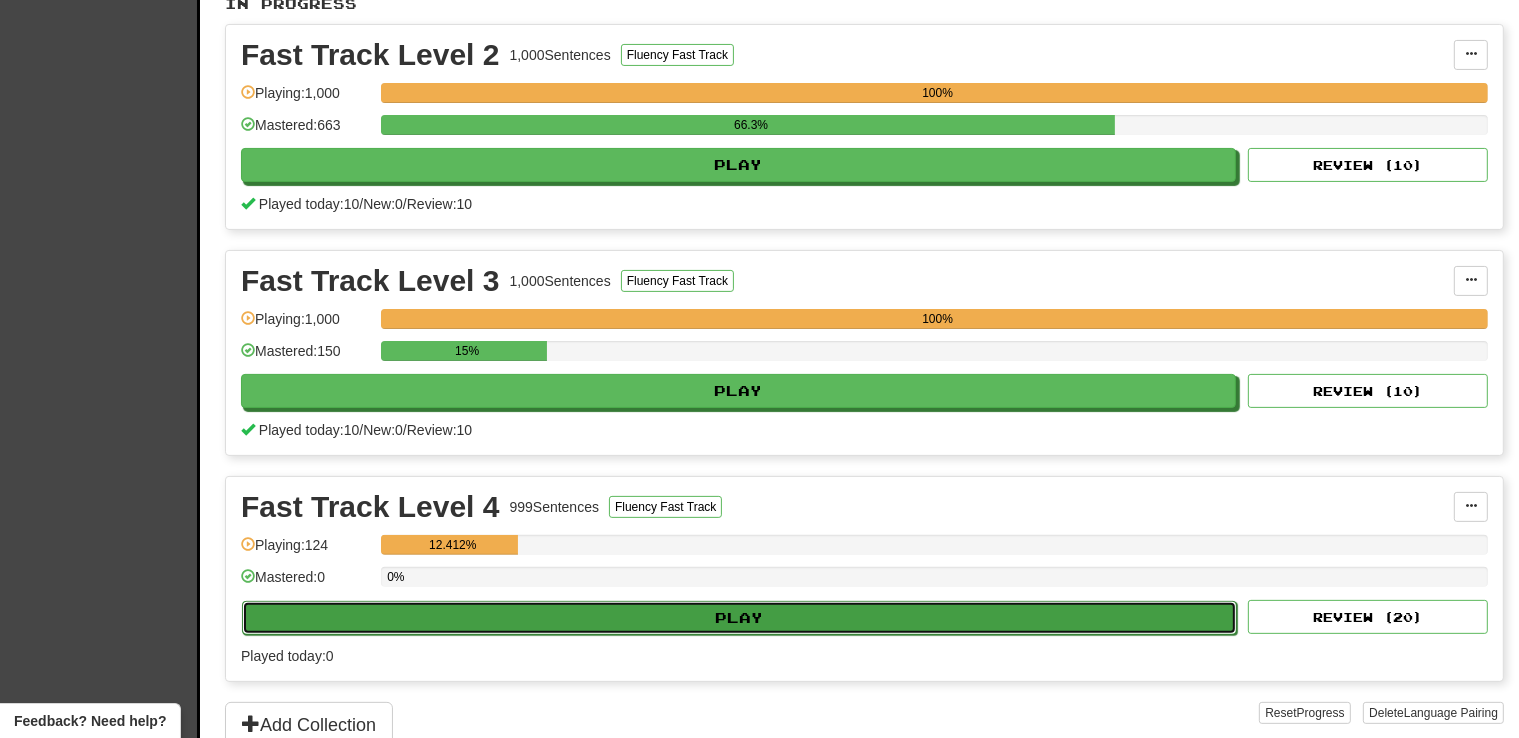click on "Play" at bounding box center (739, 618) 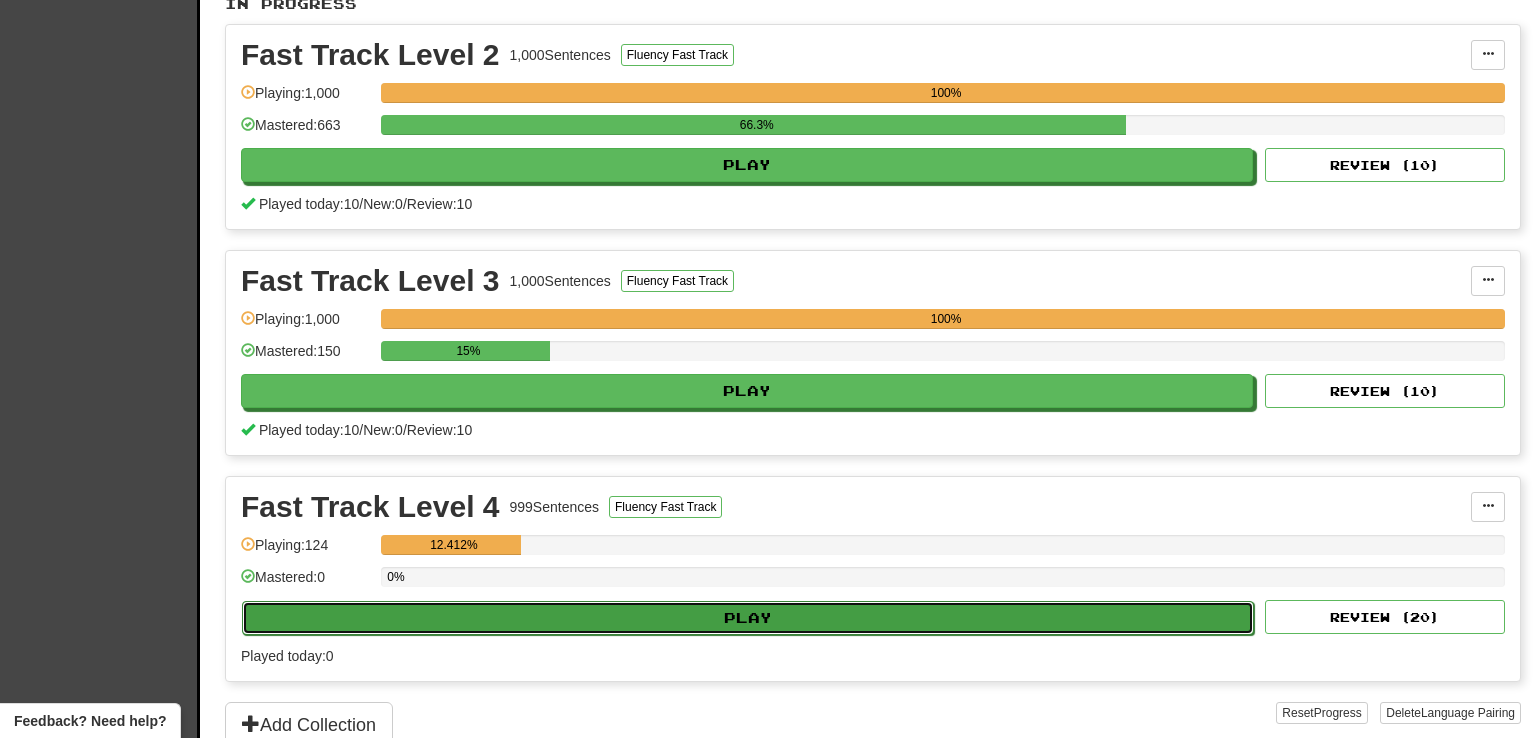 select on "**" 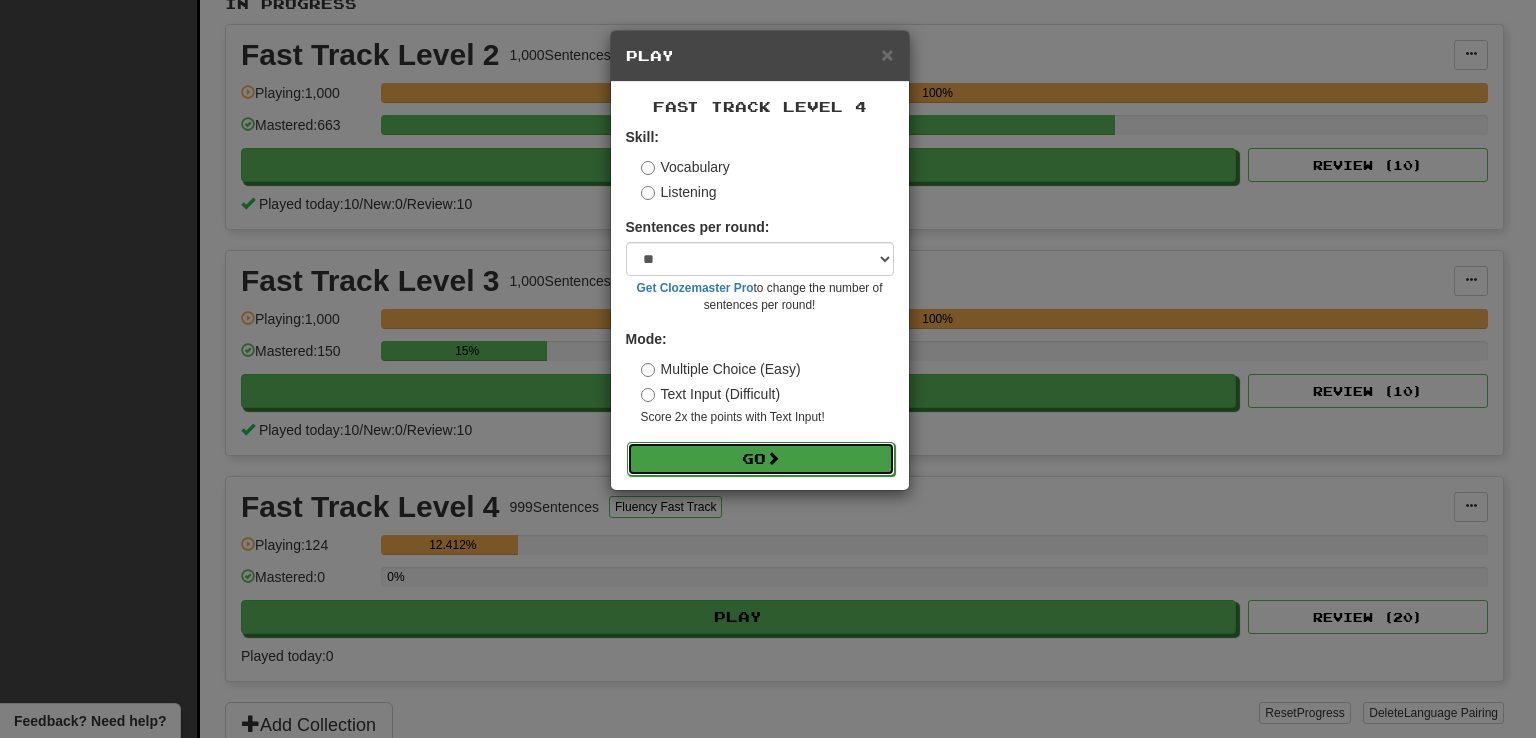 click on "Go" at bounding box center (761, 459) 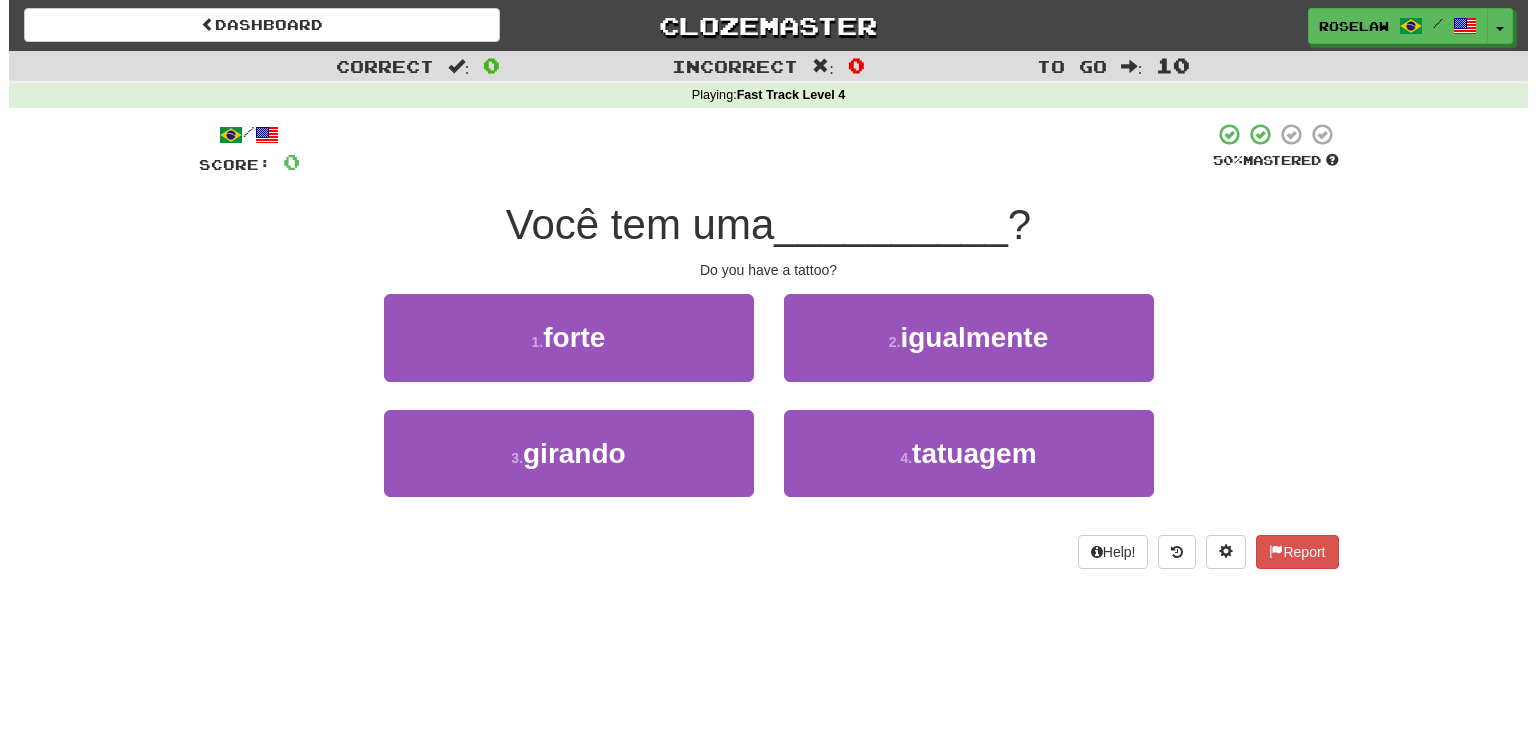 scroll, scrollTop: 0, scrollLeft: 0, axis: both 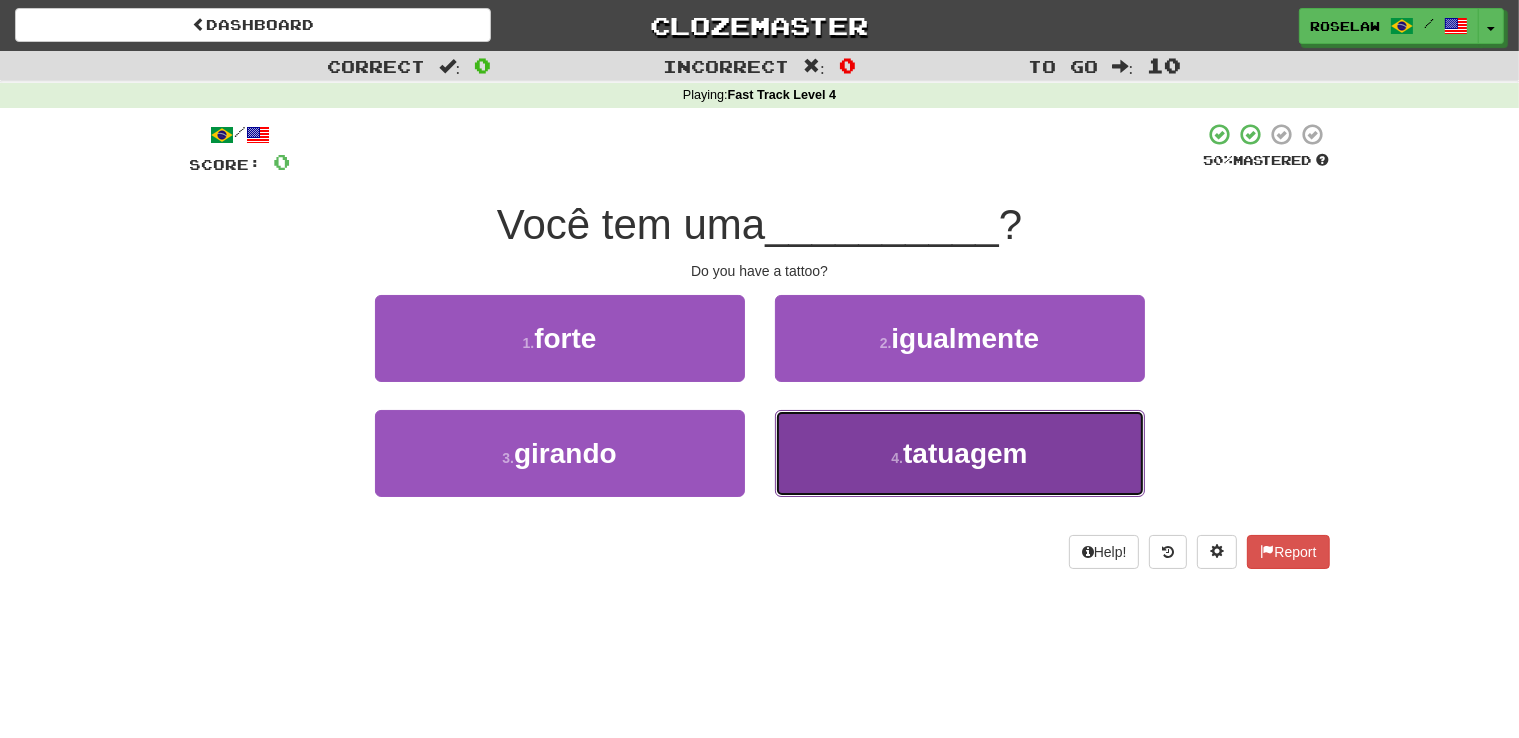 click on "4 .  tatuagem" at bounding box center [960, 453] 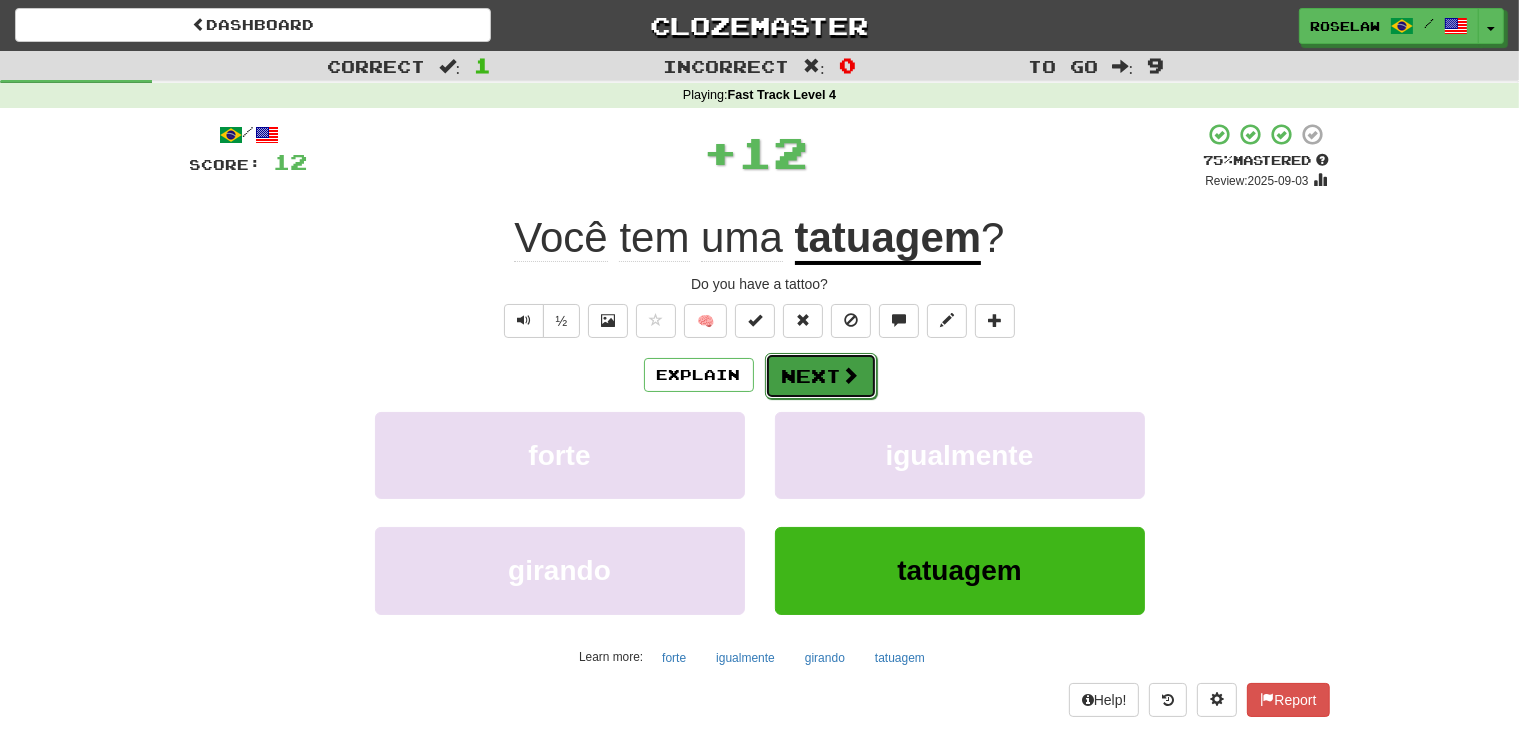 click on "Next" at bounding box center (821, 376) 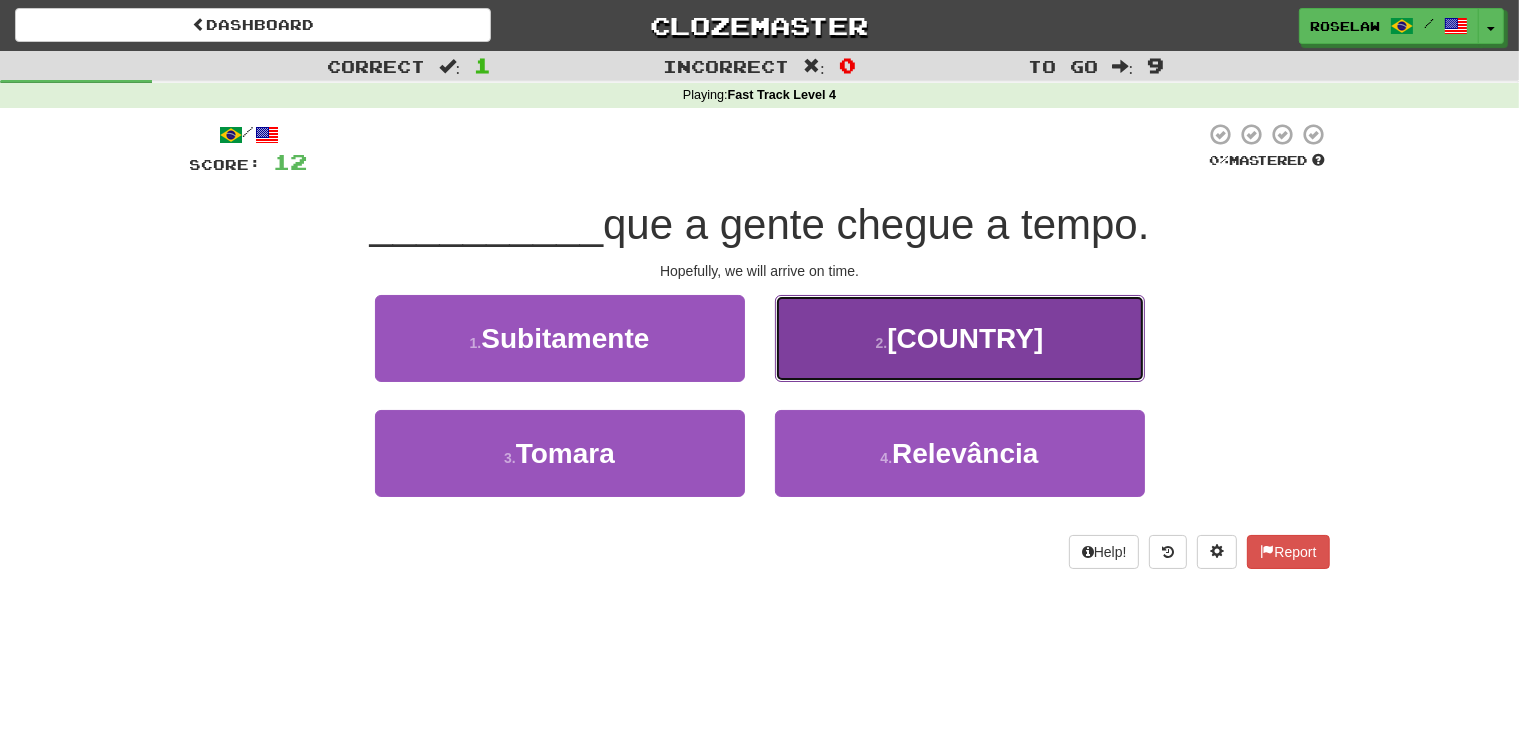 click on "2 .  [COUNTRY]" at bounding box center [960, 338] 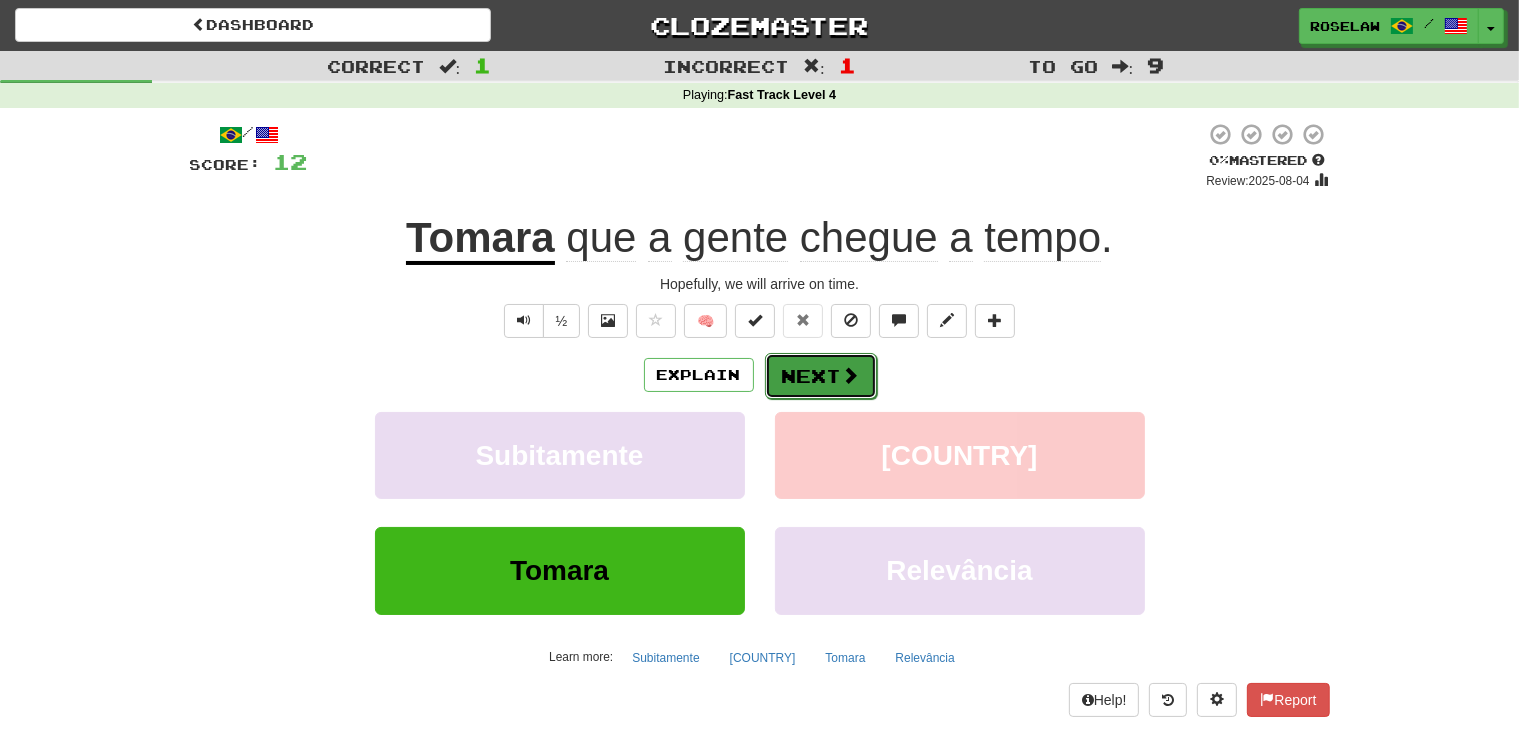 click at bounding box center (851, 375) 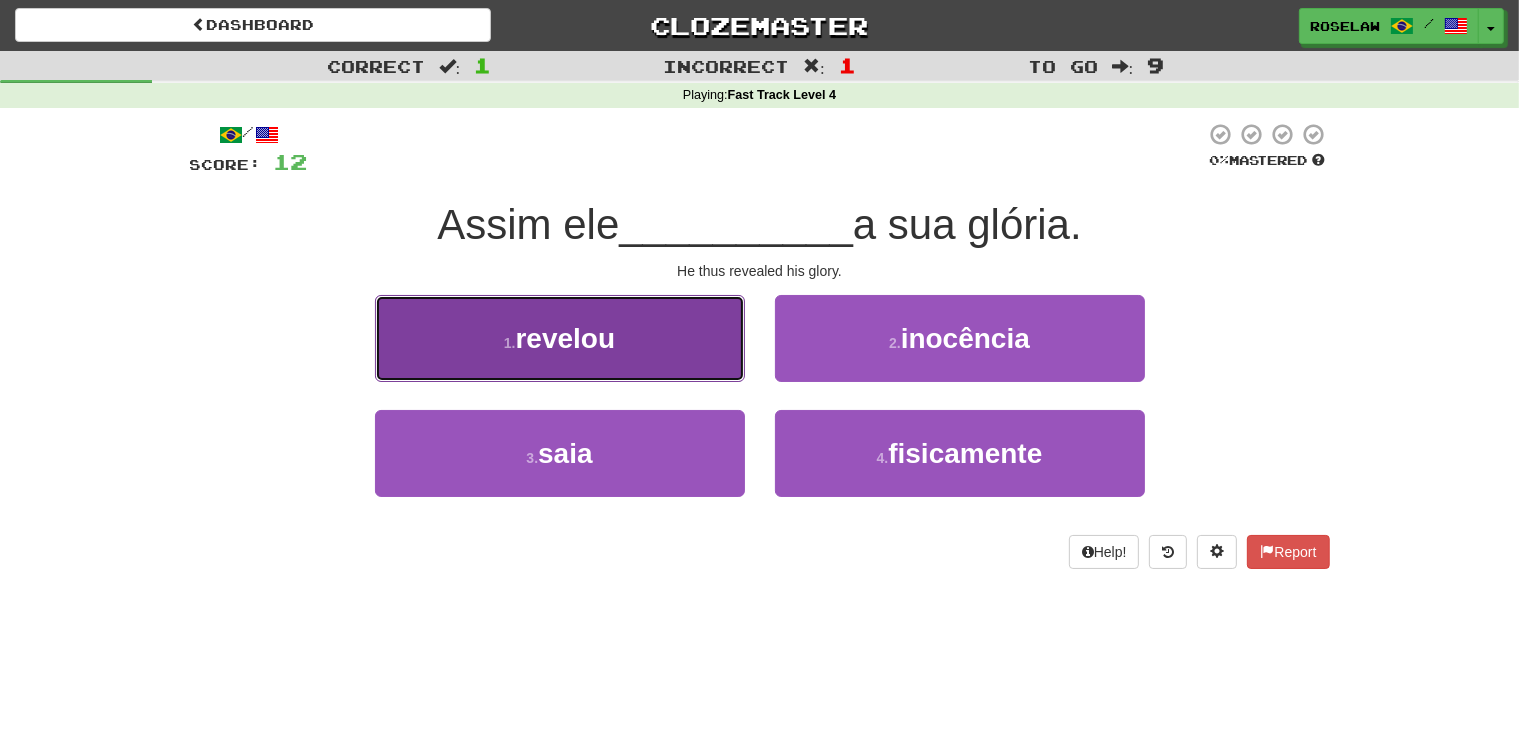click on "1 .  revelou" at bounding box center [560, 338] 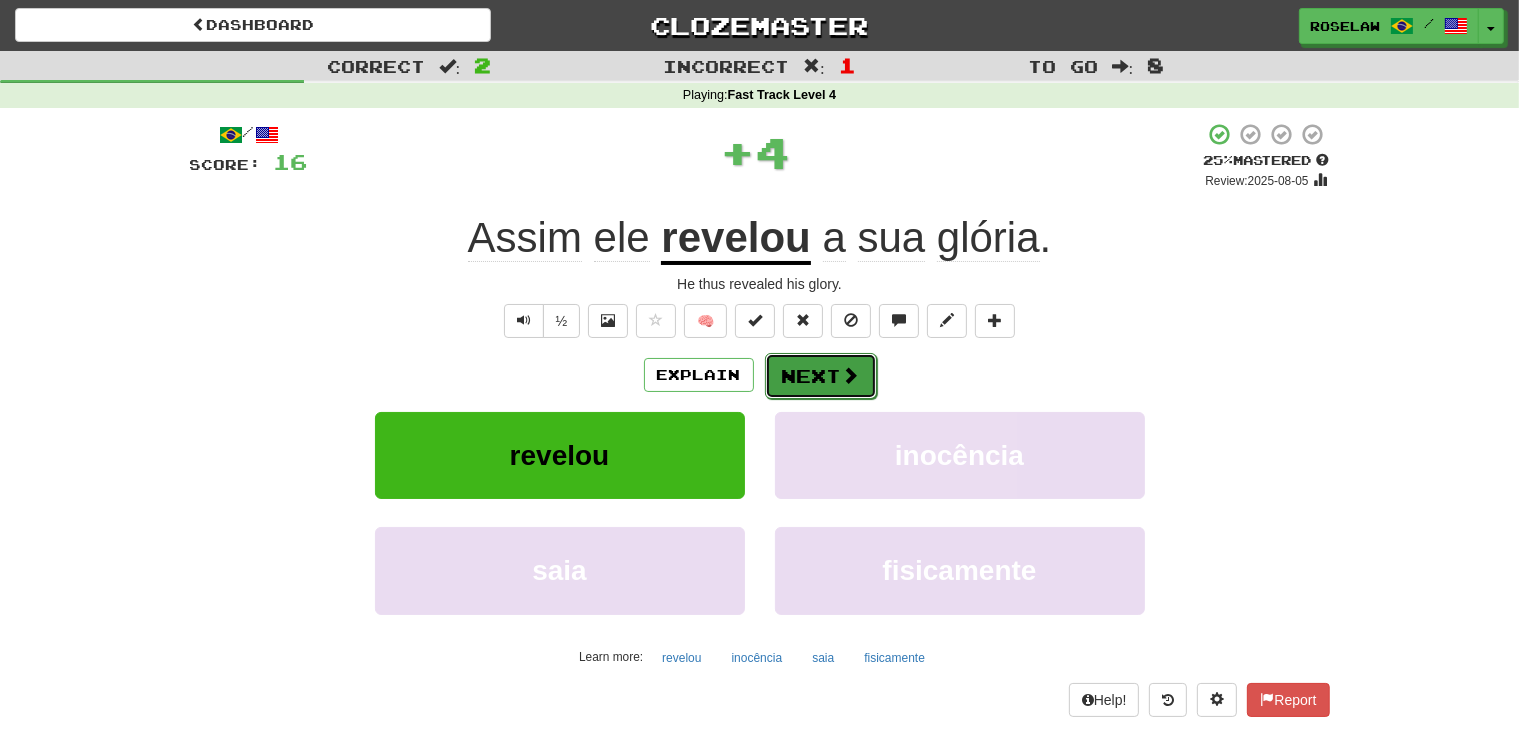 click on "Next" at bounding box center [821, 376] 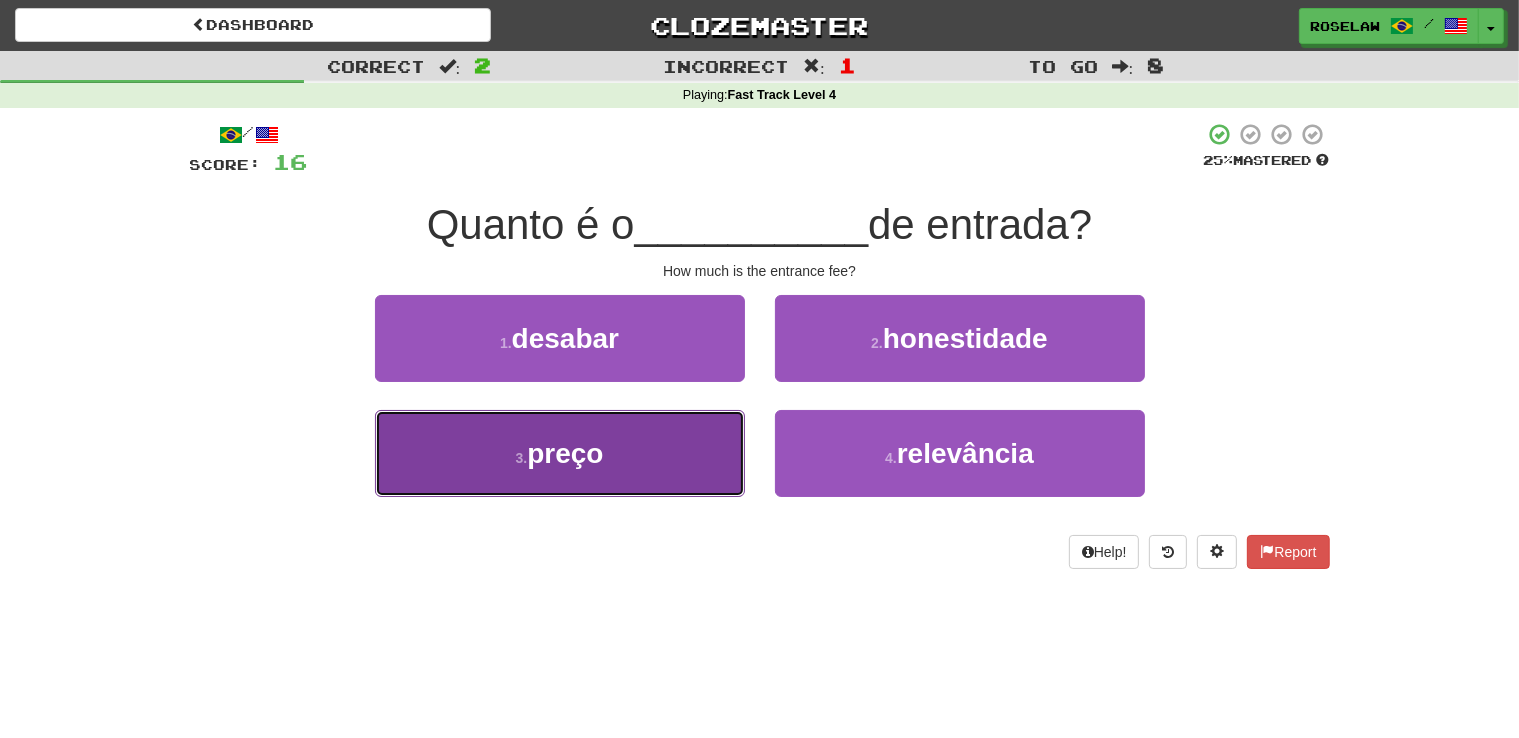 click on "3 .  preço" at bounding box center [560, 453] 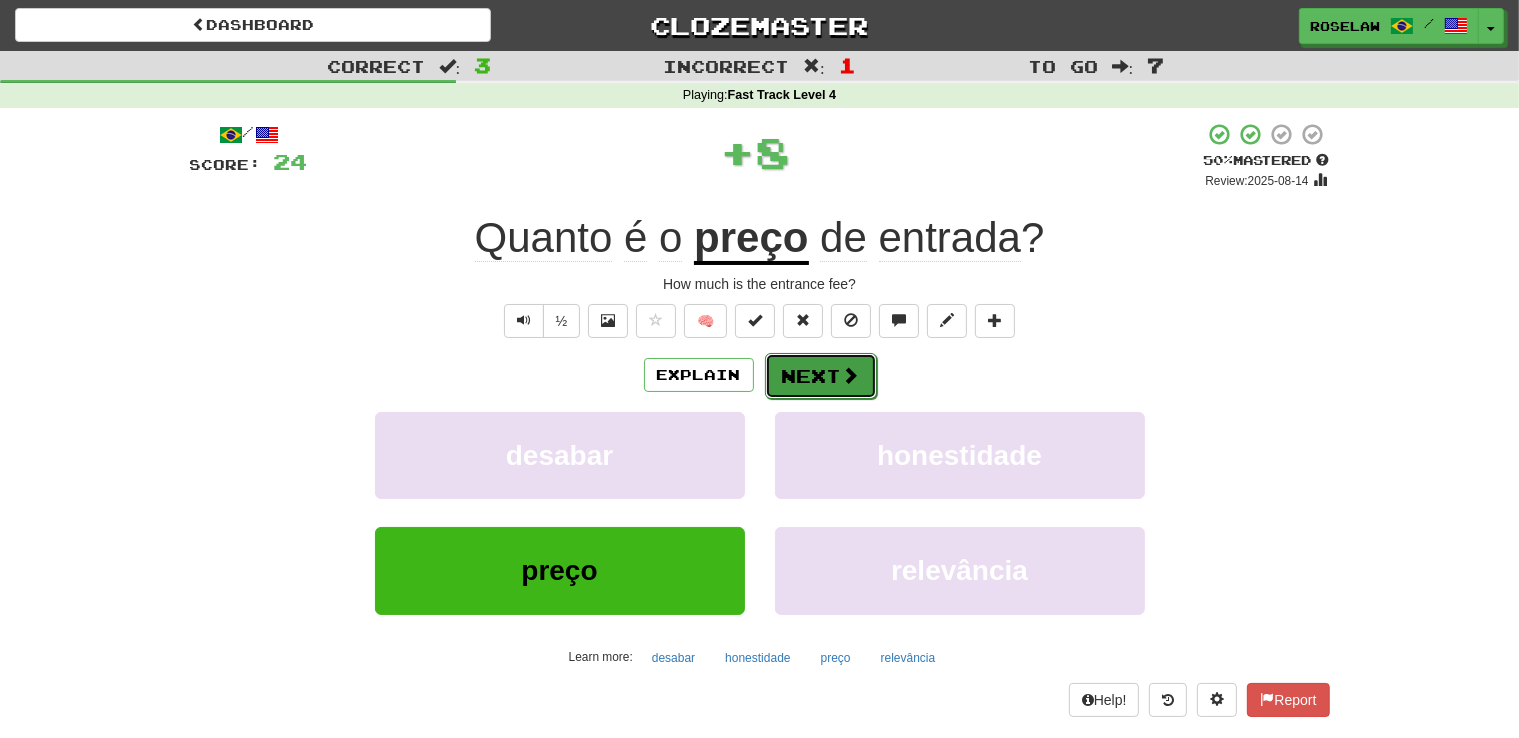 click on "Next" at bounding box center [821, 376] 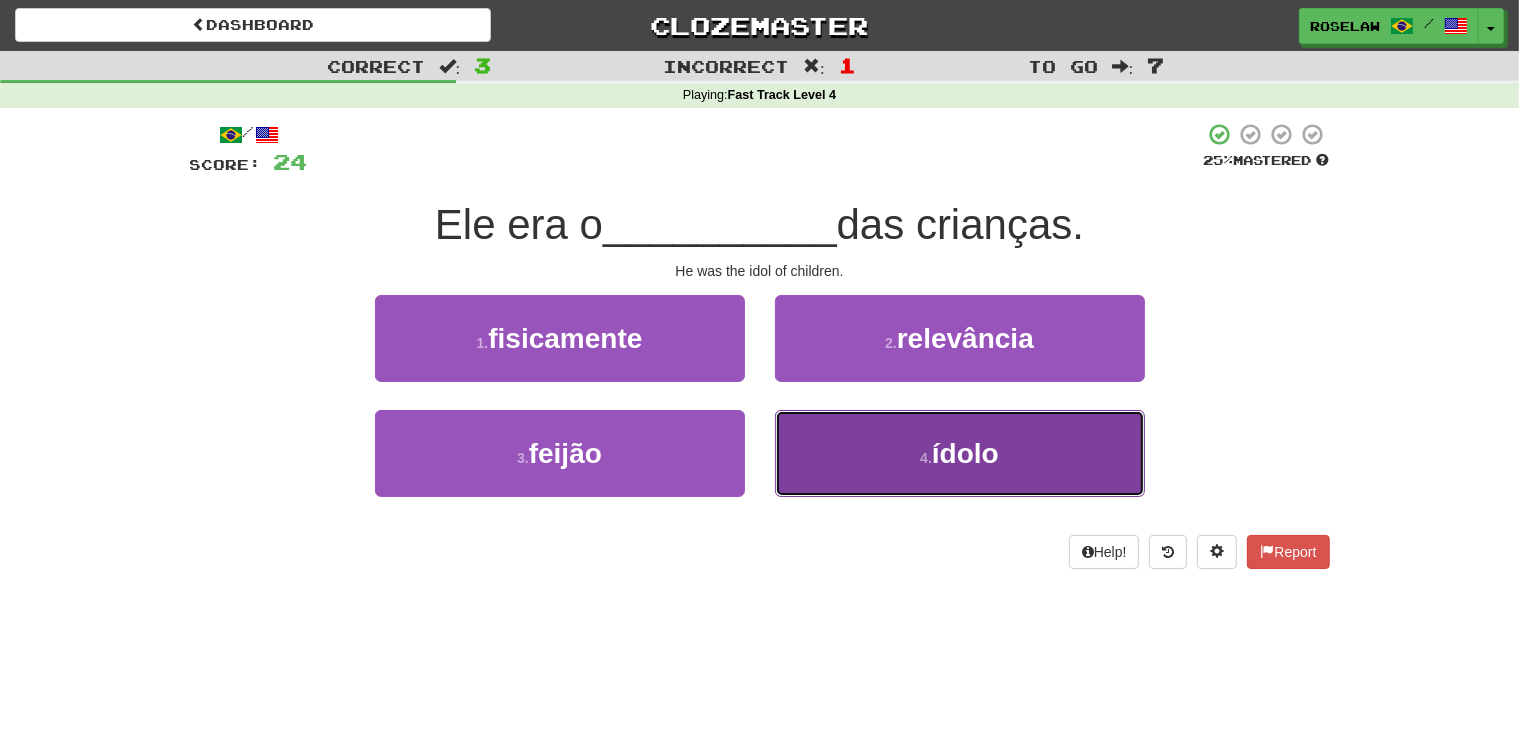 click on "4 .  ídolo" at bounding box center (960, 453) 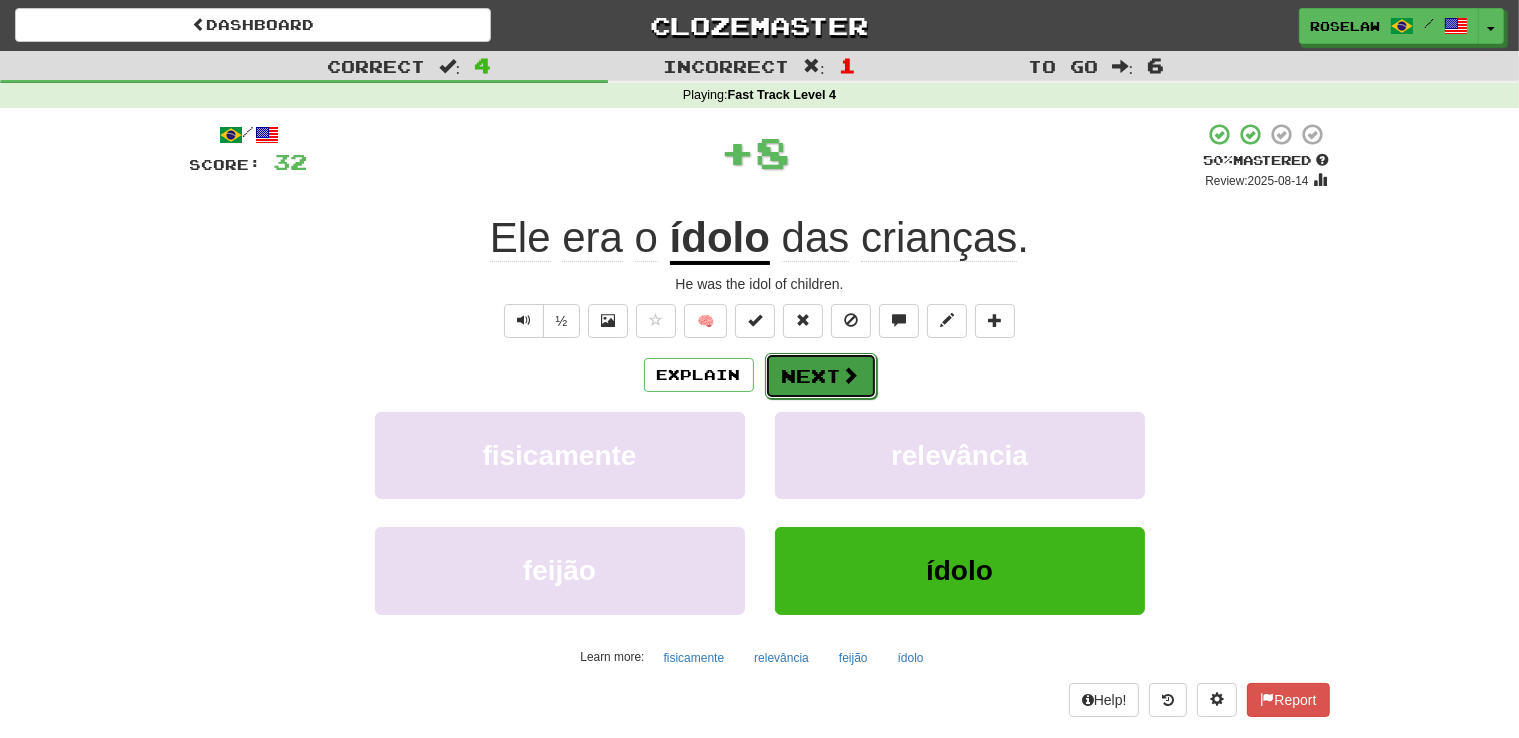 click on "Next" at bounding box center (821, 376) 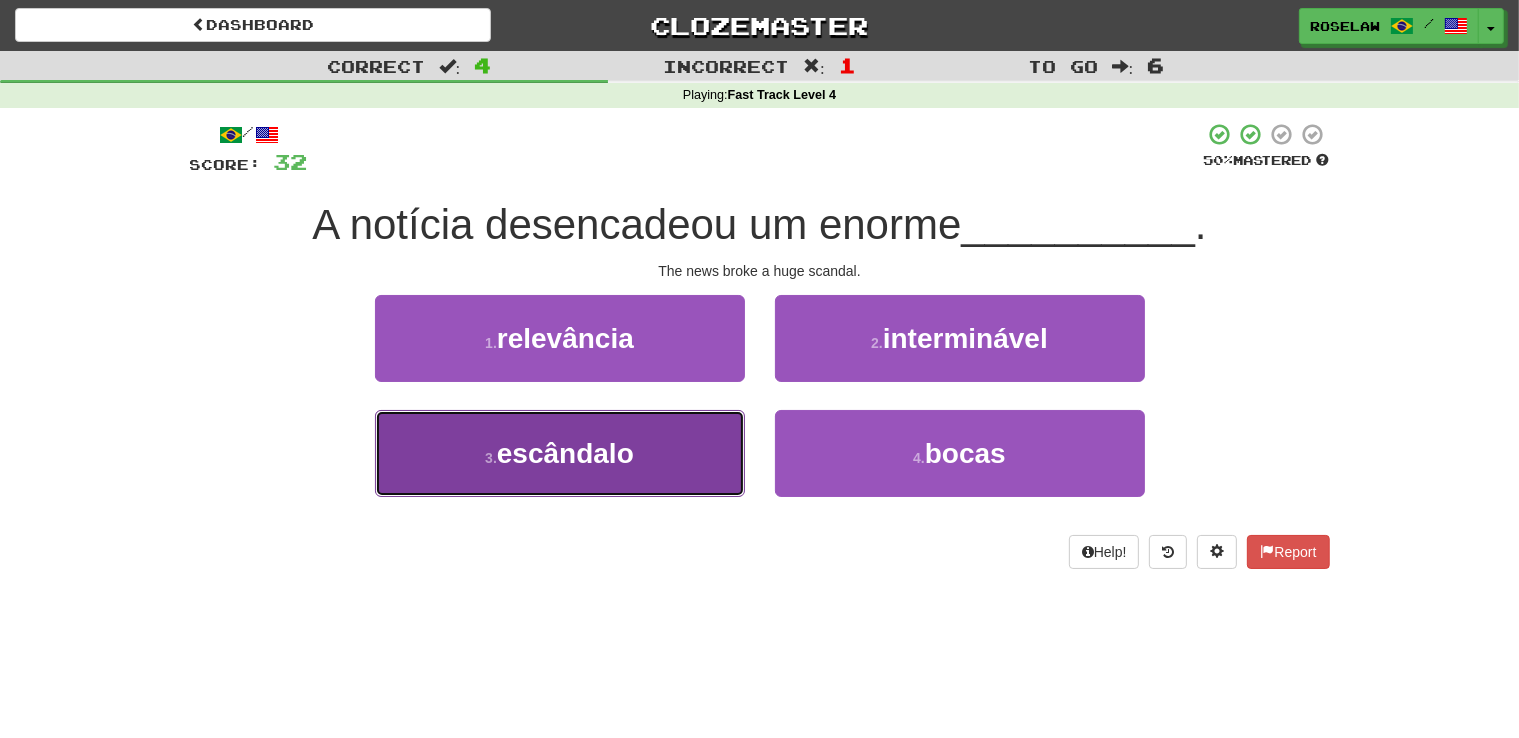 click on "3 .  escândalo" at bounding box center [560, 453] 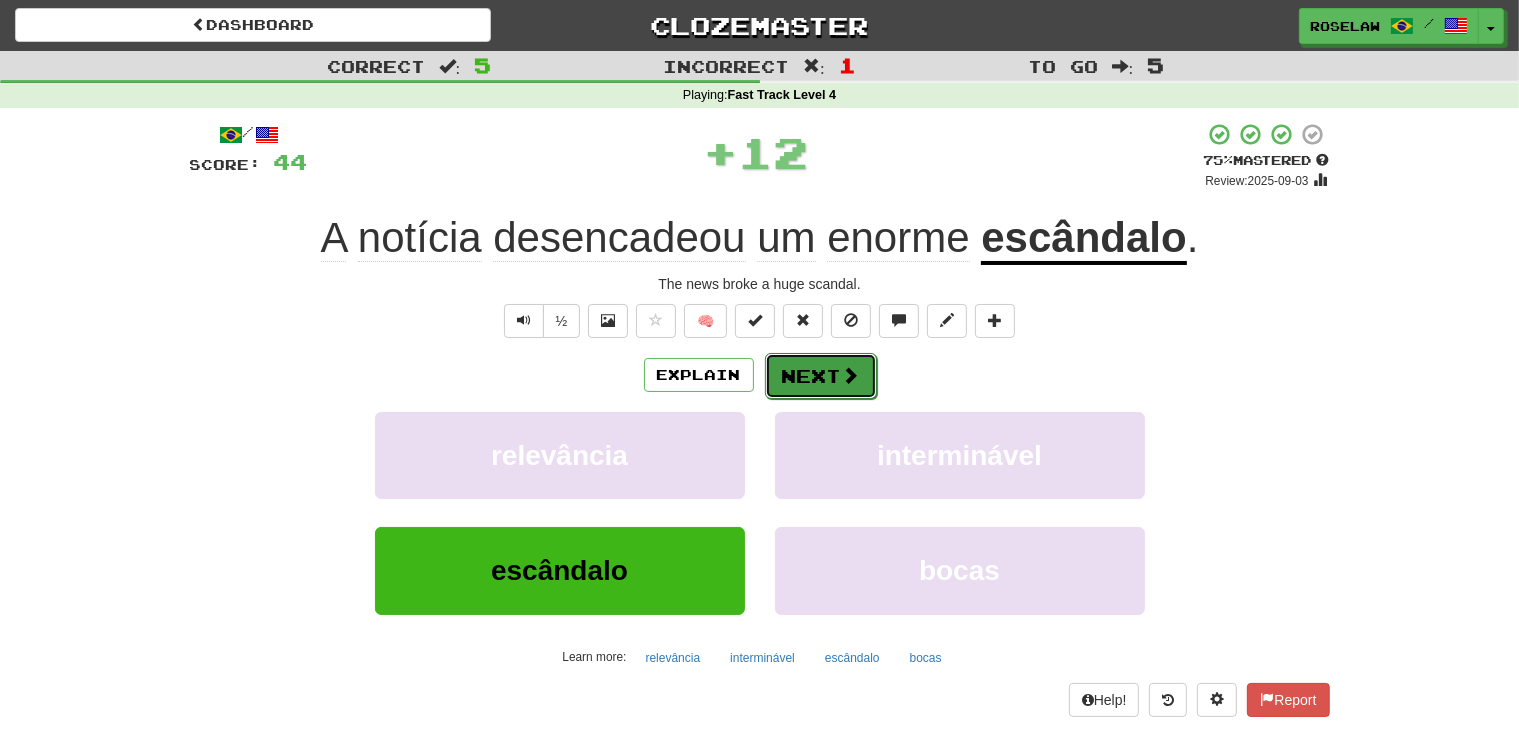 click on "Next" at bounding box center [821, 376] 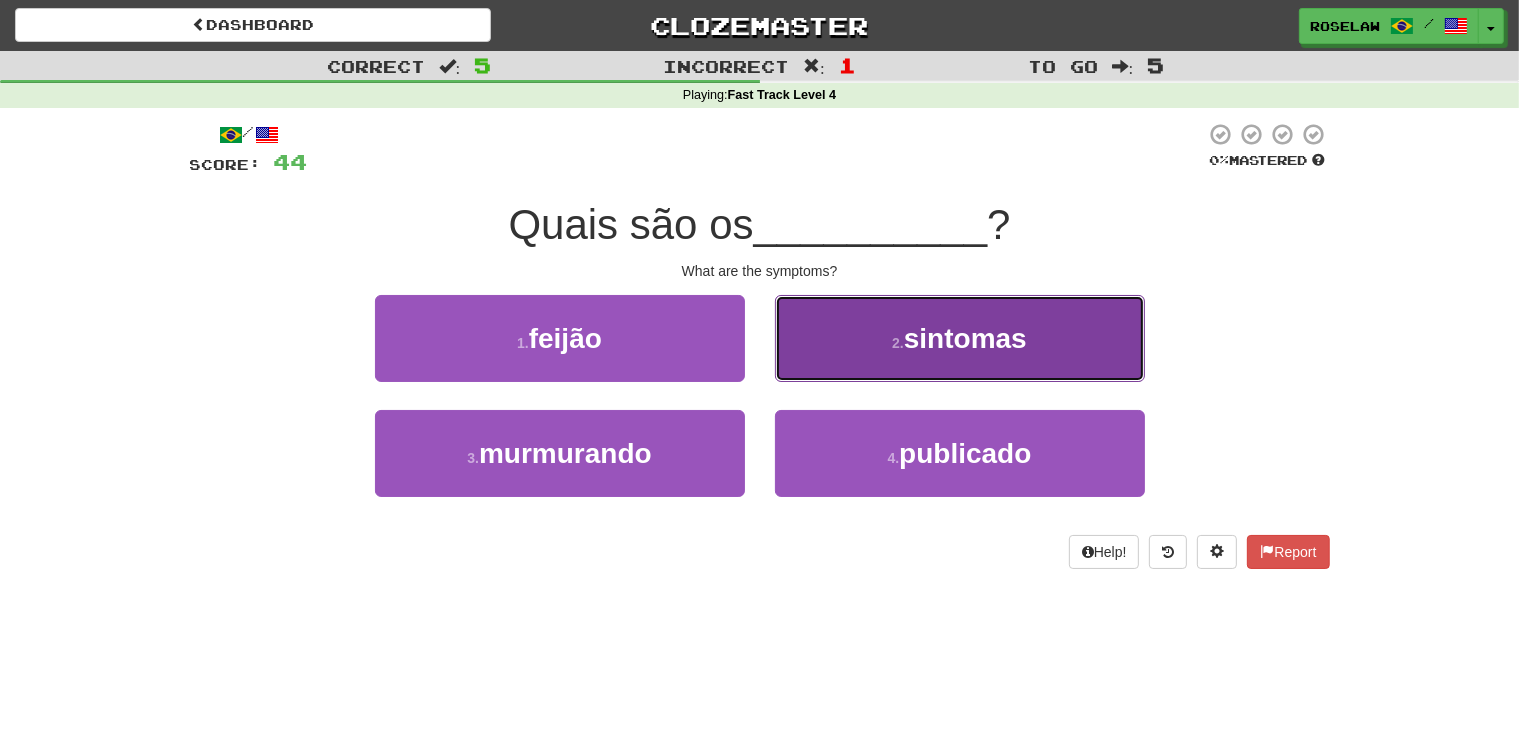 click on "2 .  sintomas" at bounding box center (960, 338) 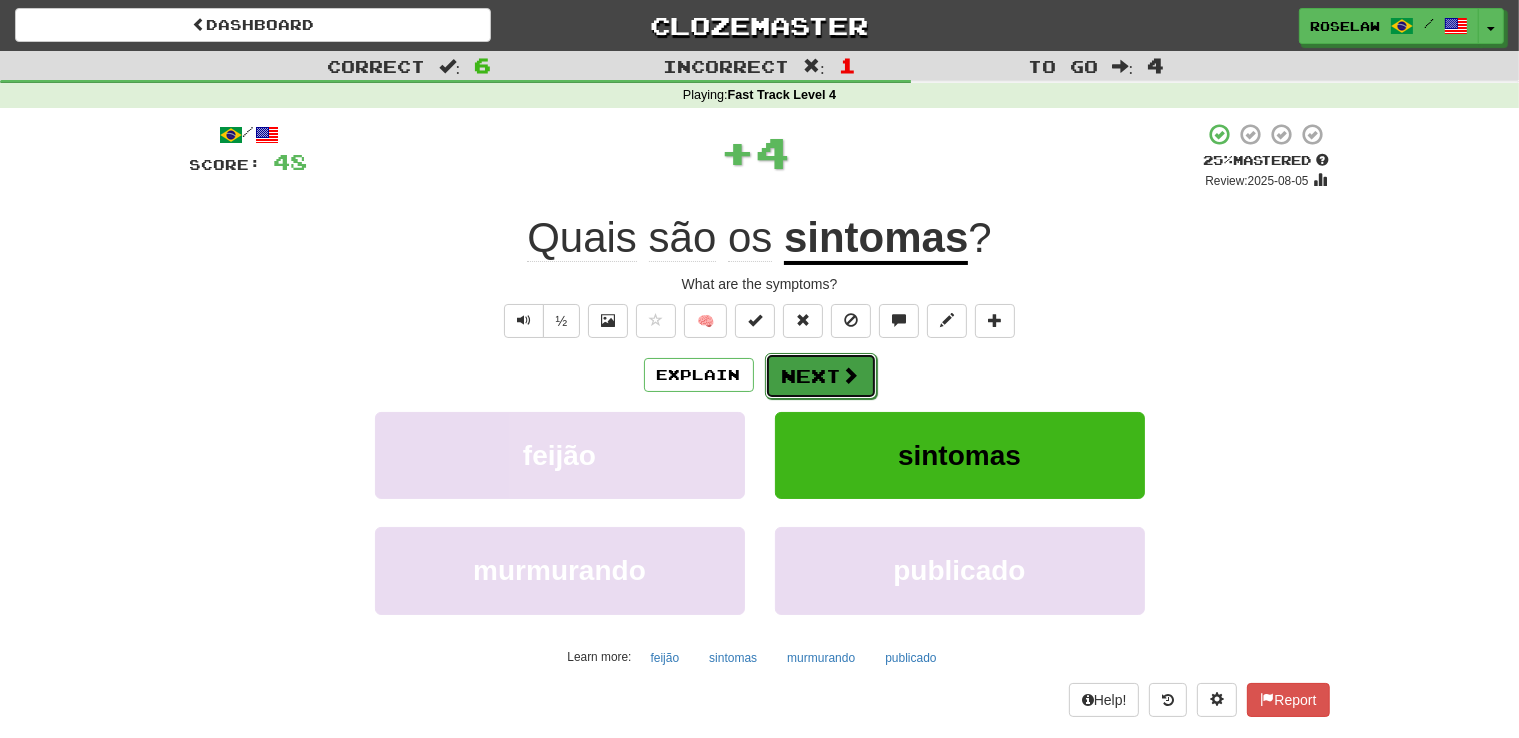 click on "Next" at bounding box center (821, 376) 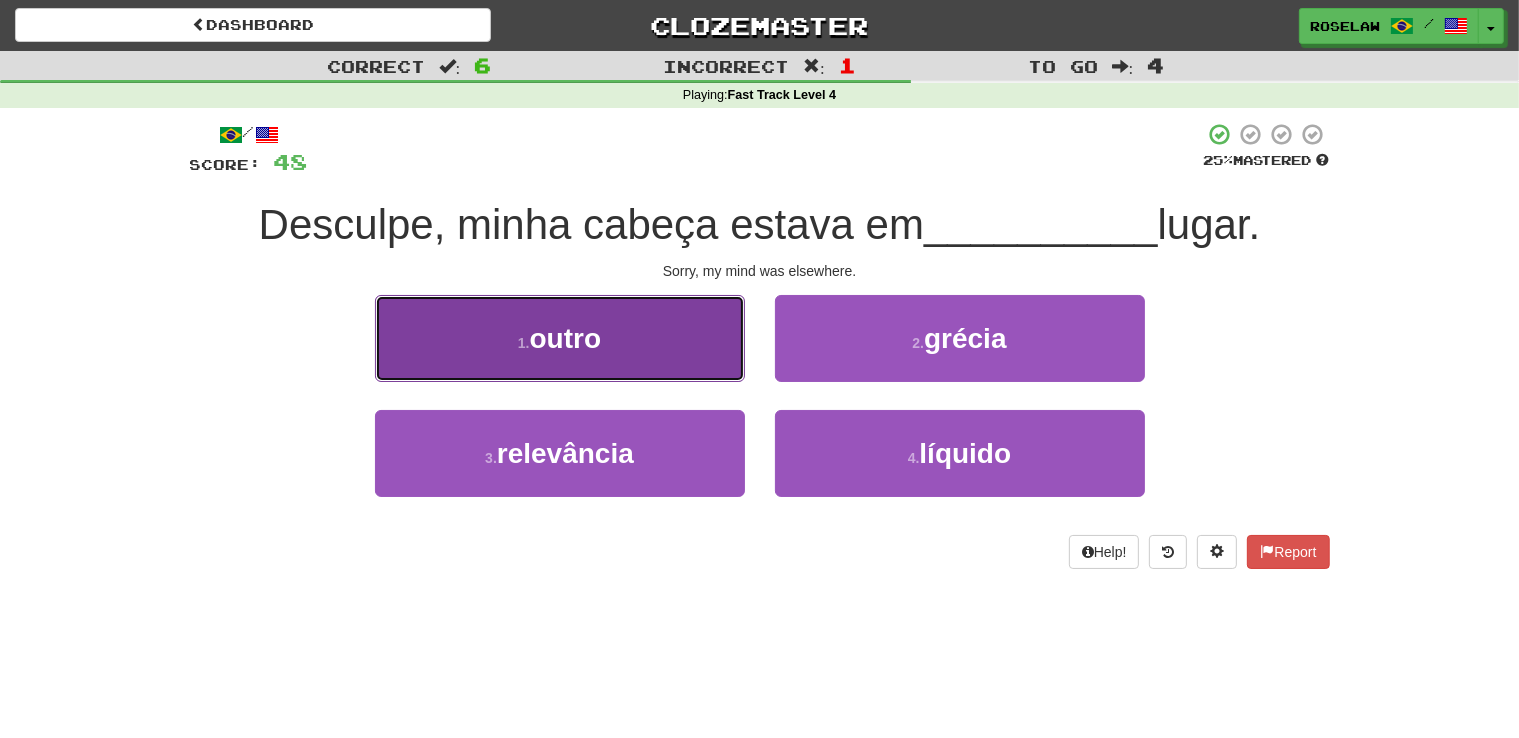 click on "1 .  outro" at bounding box center (560, 338) 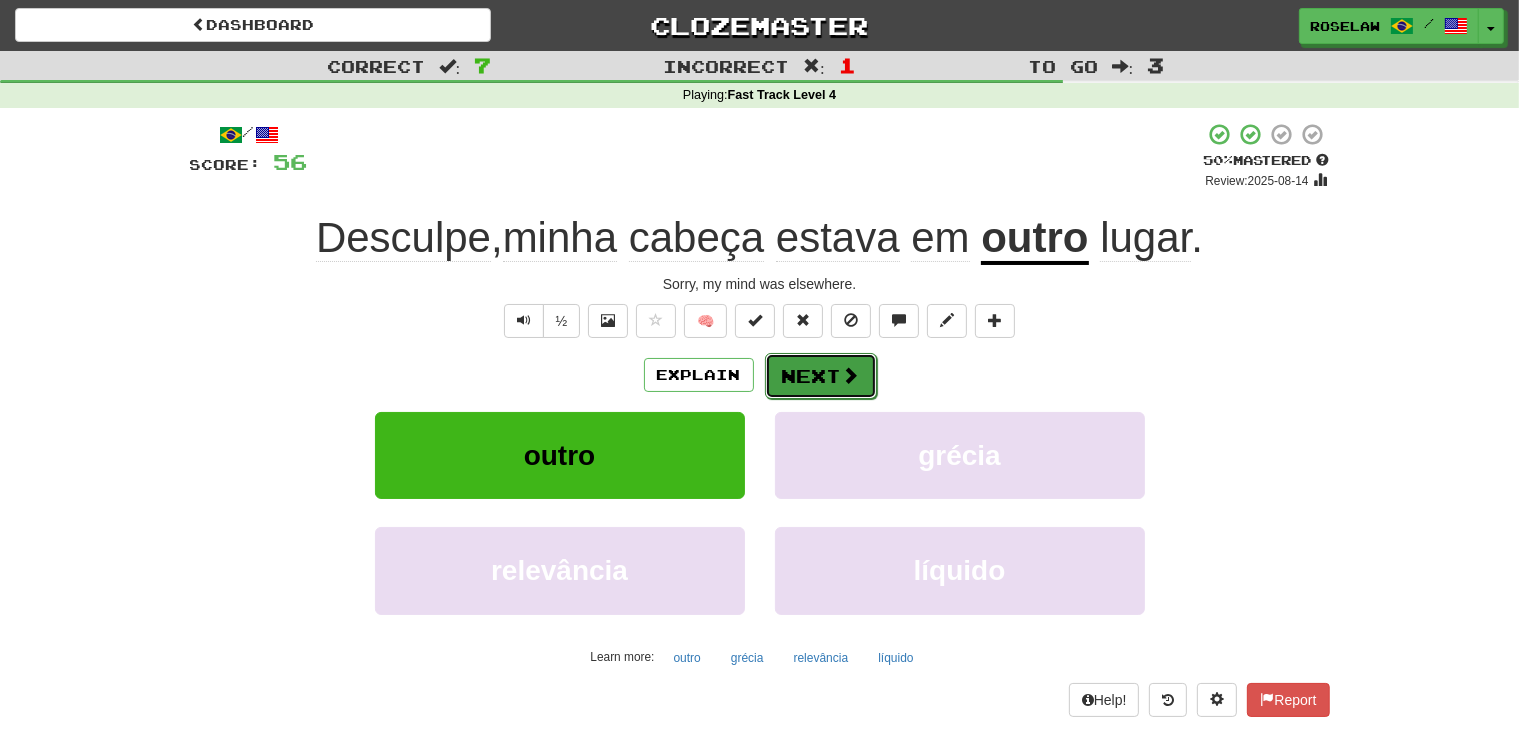 click on "Next" at bounding box center [821, 376] 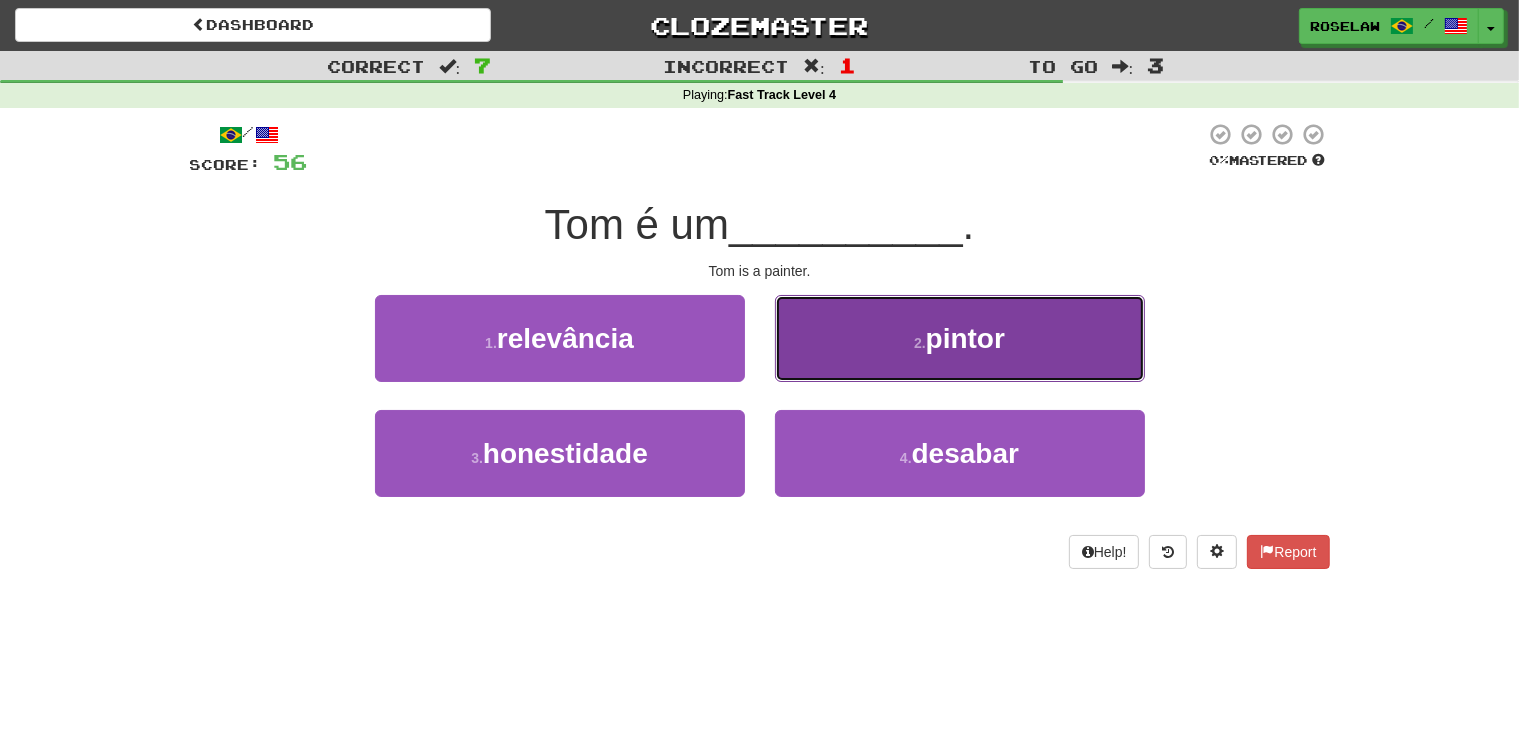 click on "2 .  pintor" at bounding box center [960, 338] 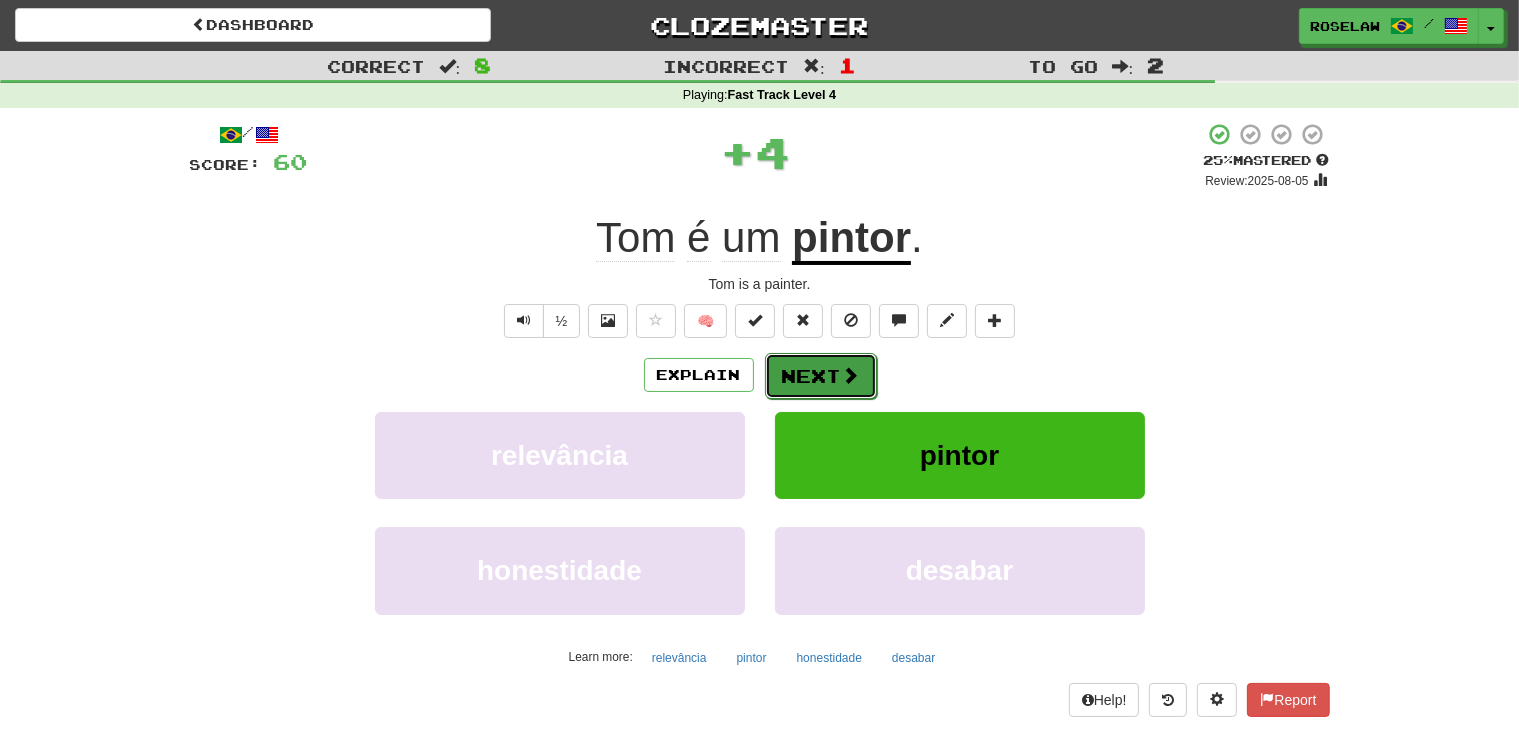 click on "Next" at bounding box center [821, 376] 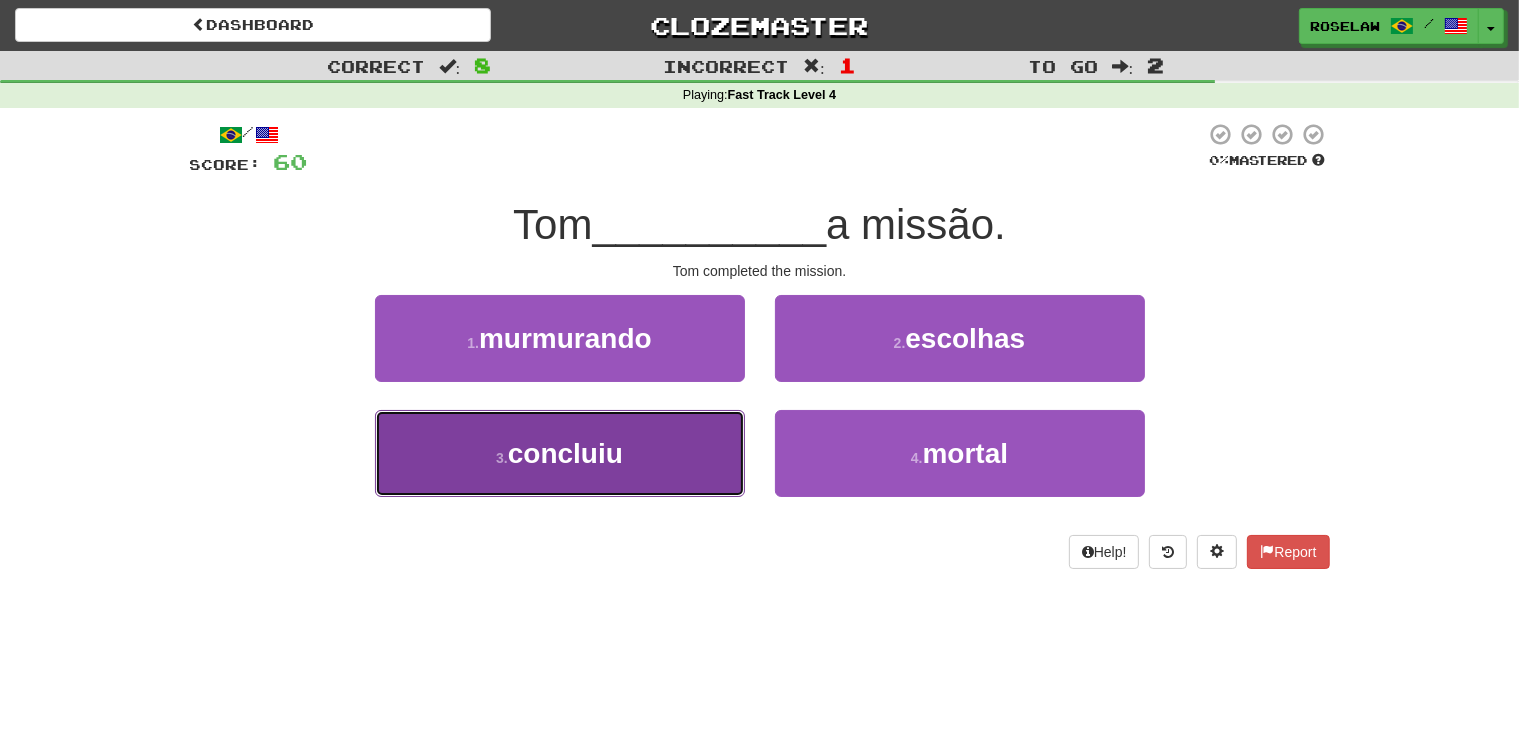 click on "3 .  concluiu" at bounding box center (560, 453) 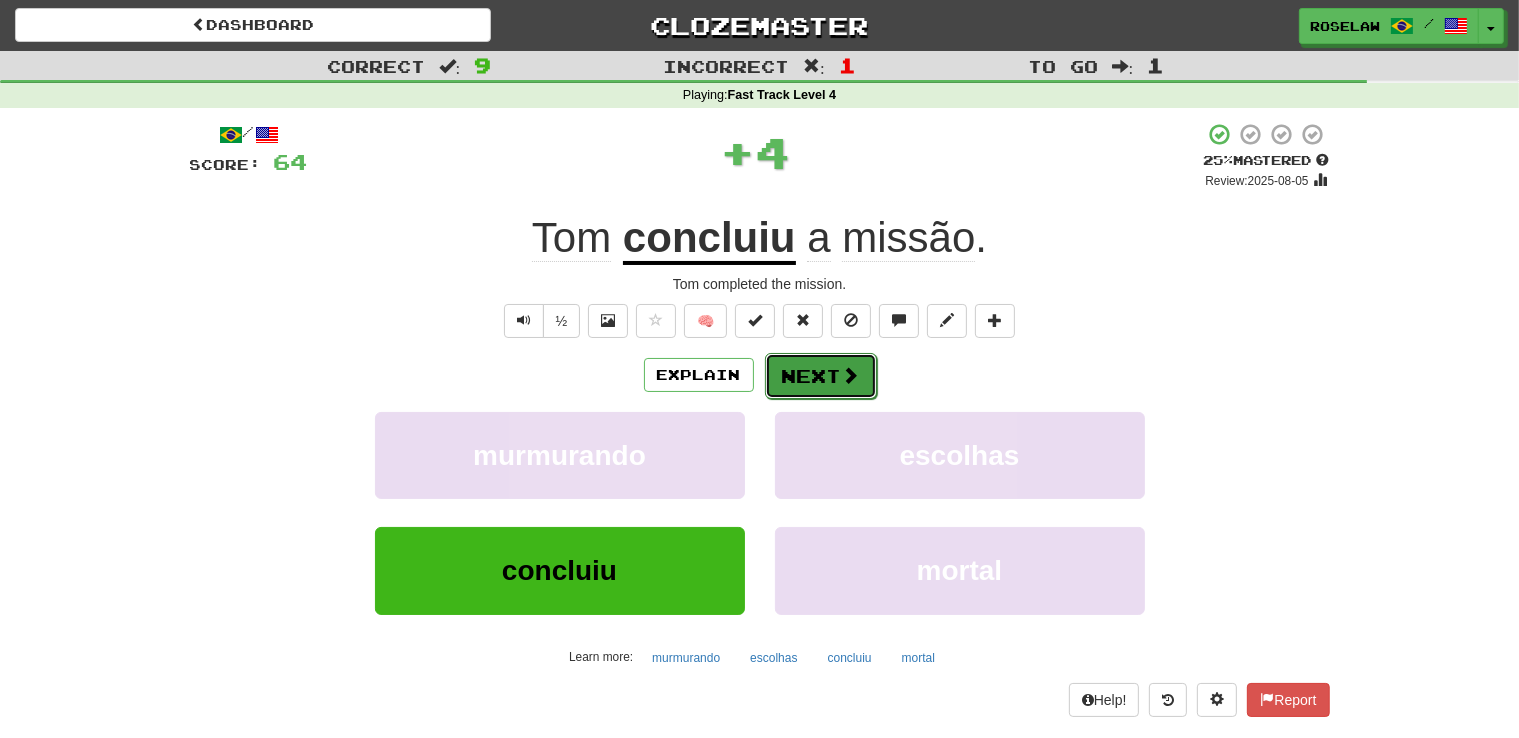 click on "Next" at bounding box center (821, 376) 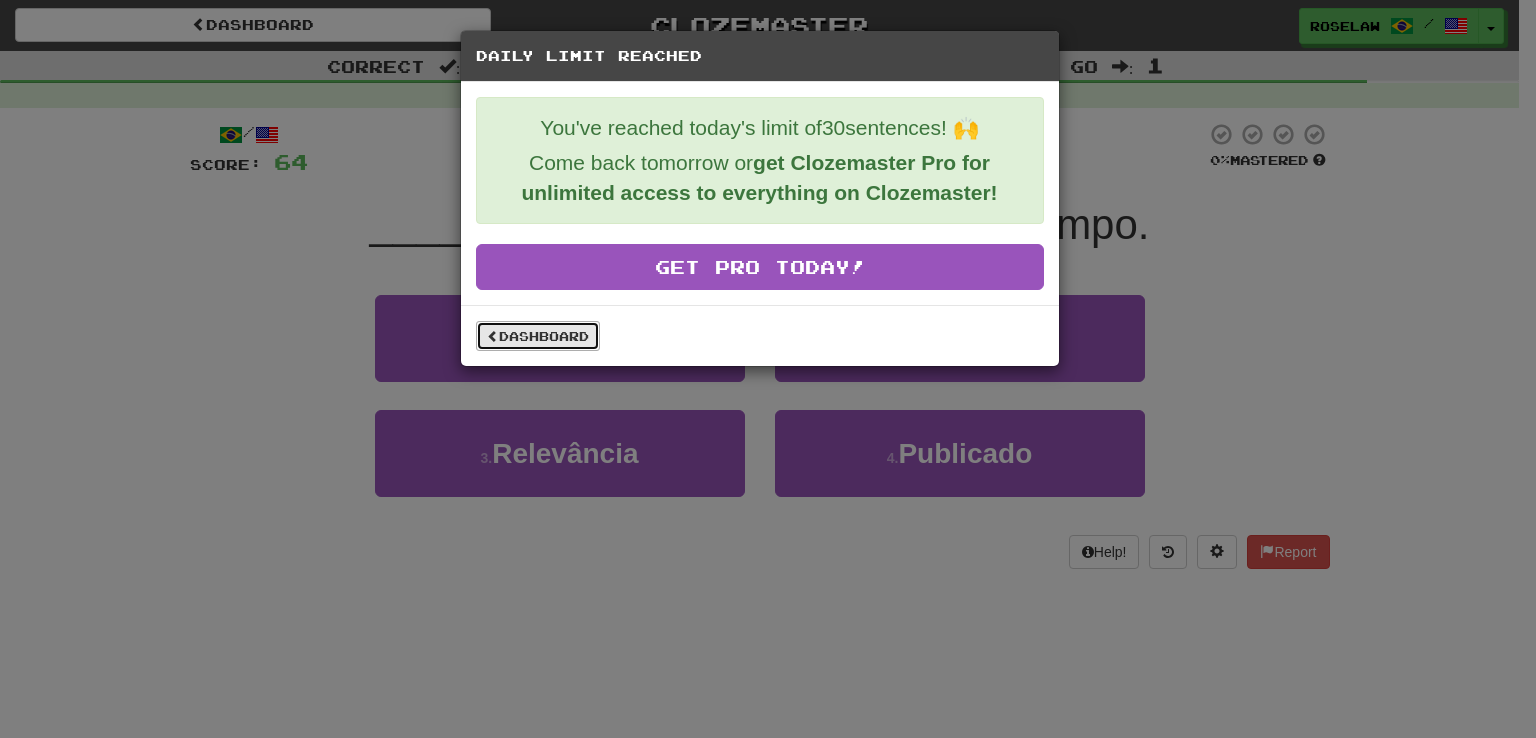 click on "Dashboard" at bounding box center (538, 336) 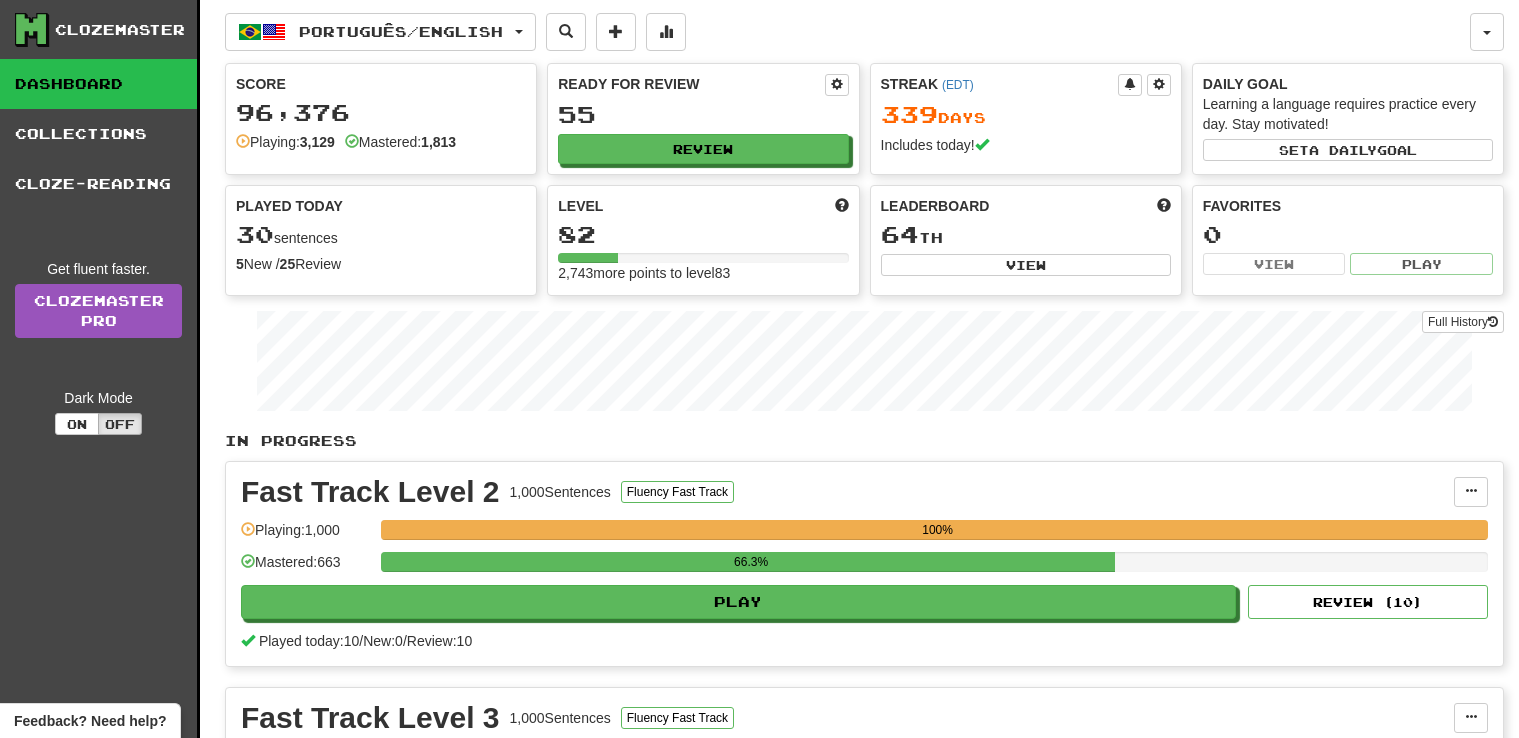 scroll, scrollTop: 0, scrollLeft: 0, axis: both 